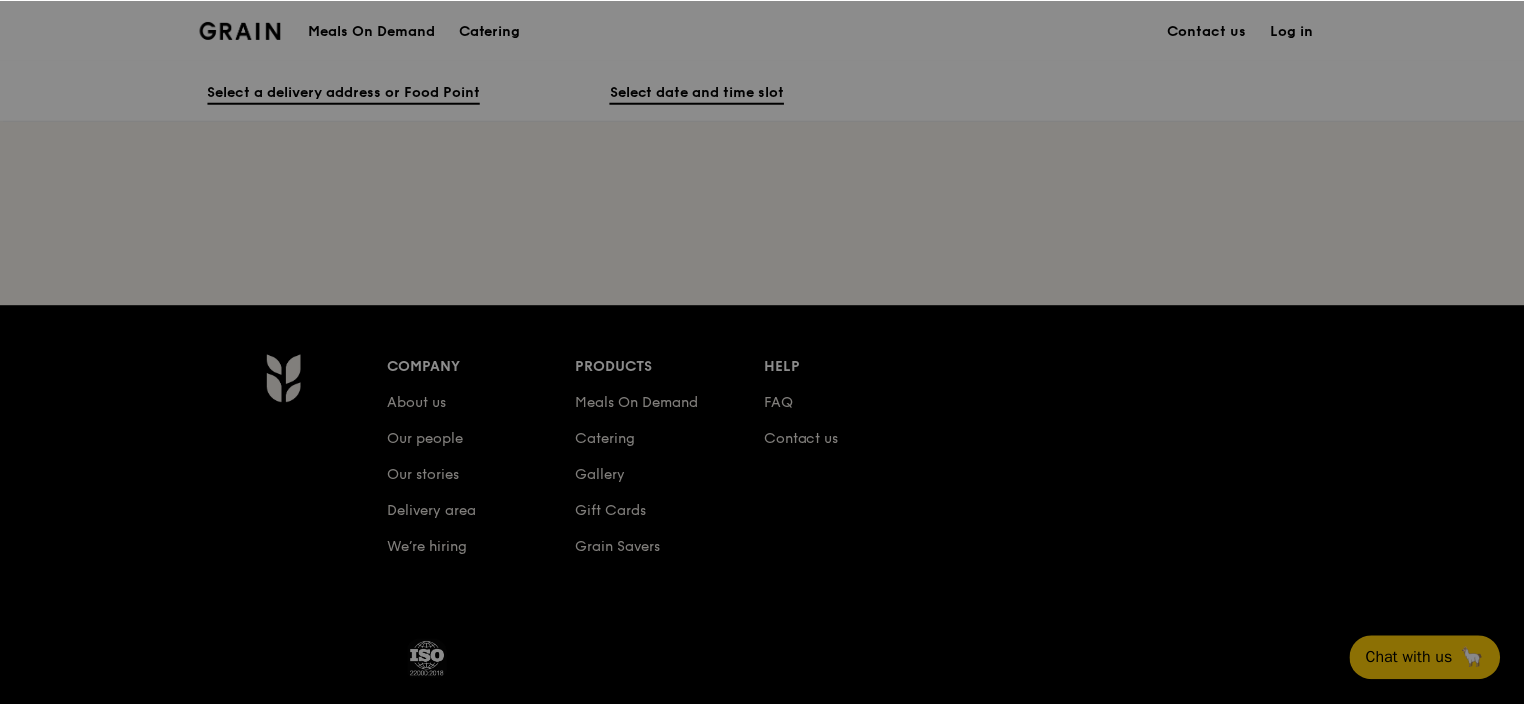 scroll, scrollTop: 0, scrollLeft: 0, axis: both 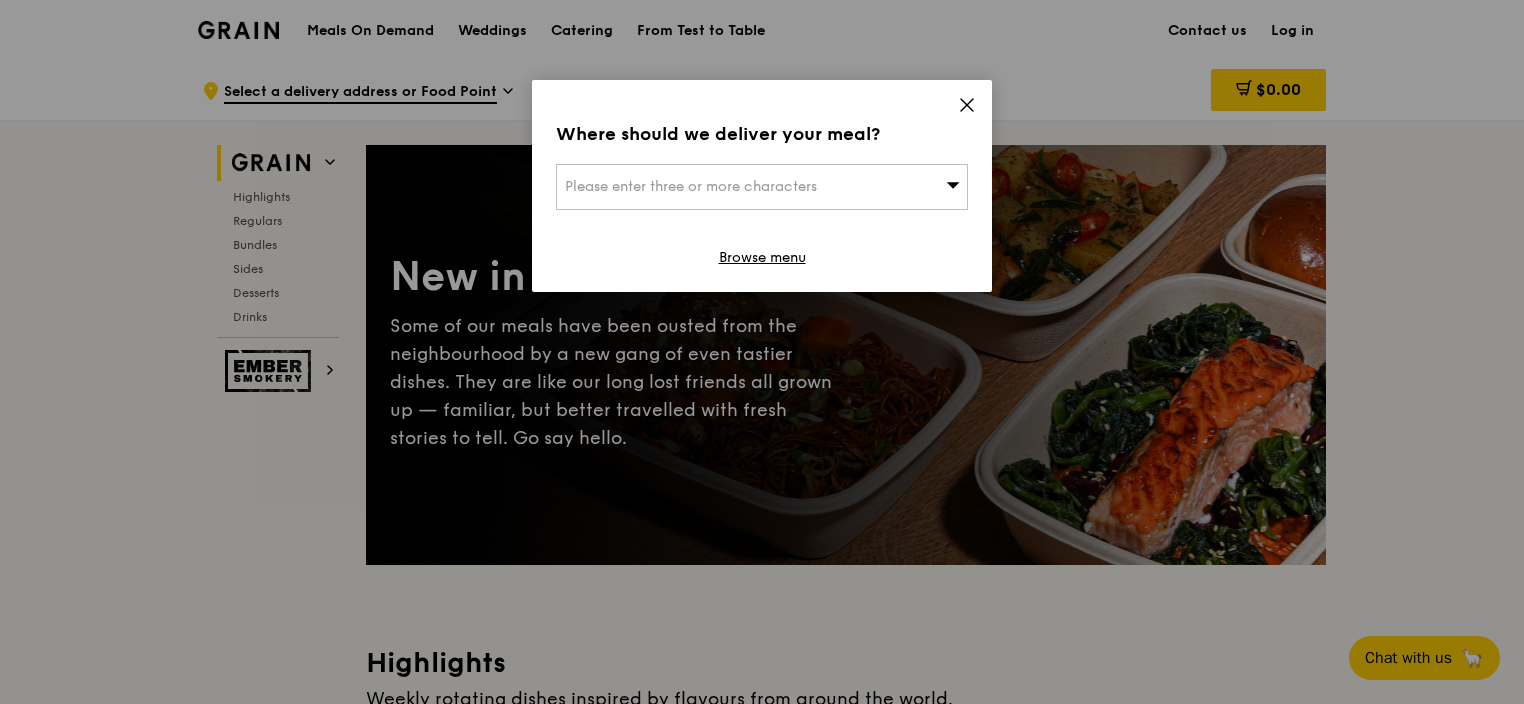 click on "Please enter three or more characters" at bounding box center [762, 187] 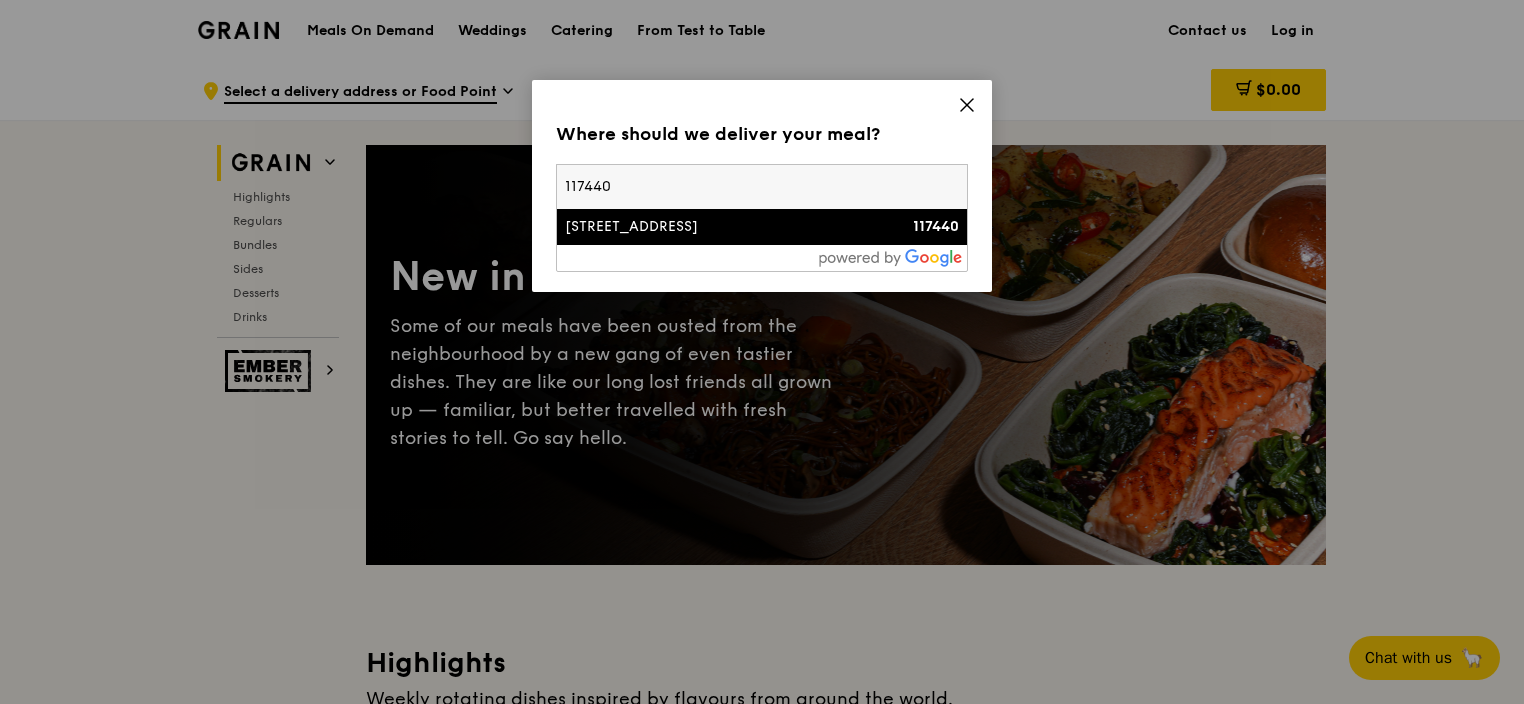 type on "117440" 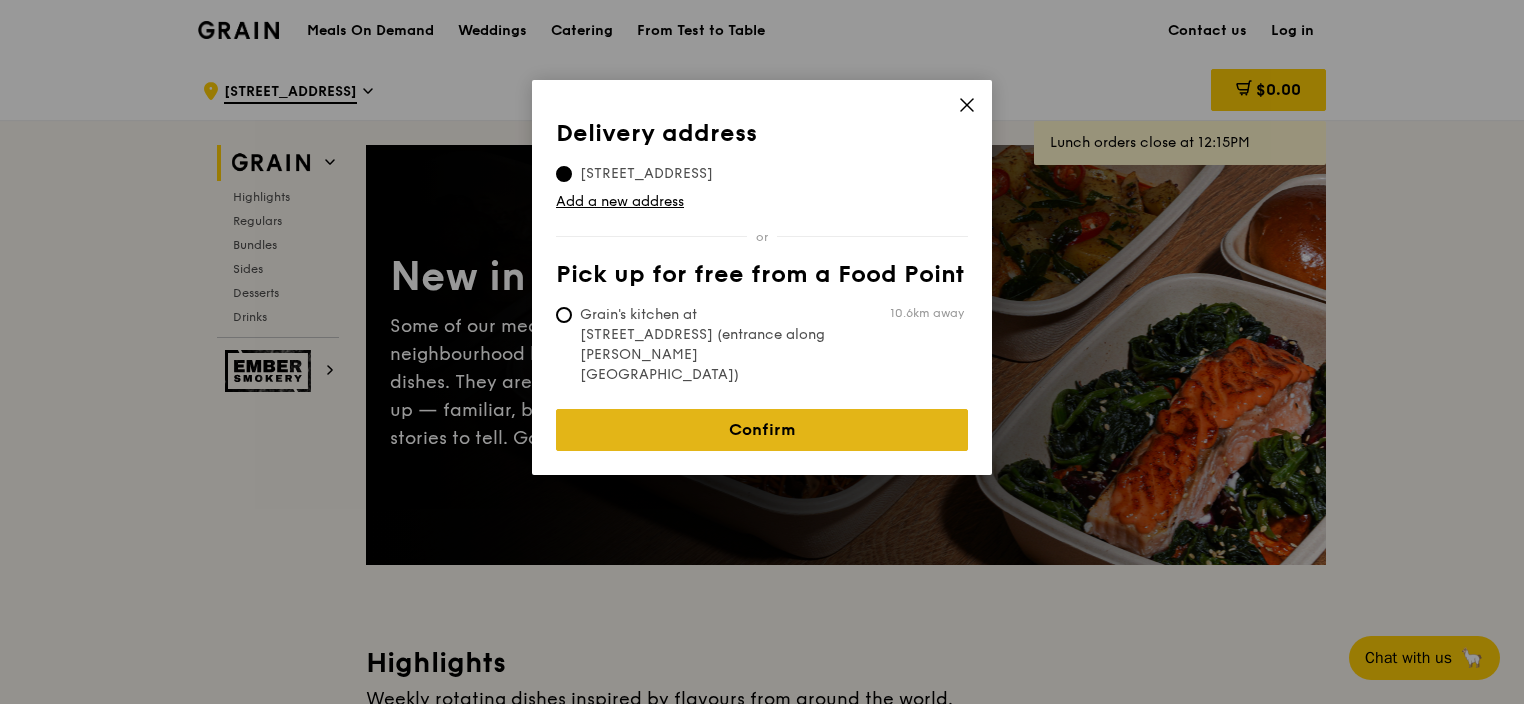 click on "Confirm" at bounding box center [762, 430] 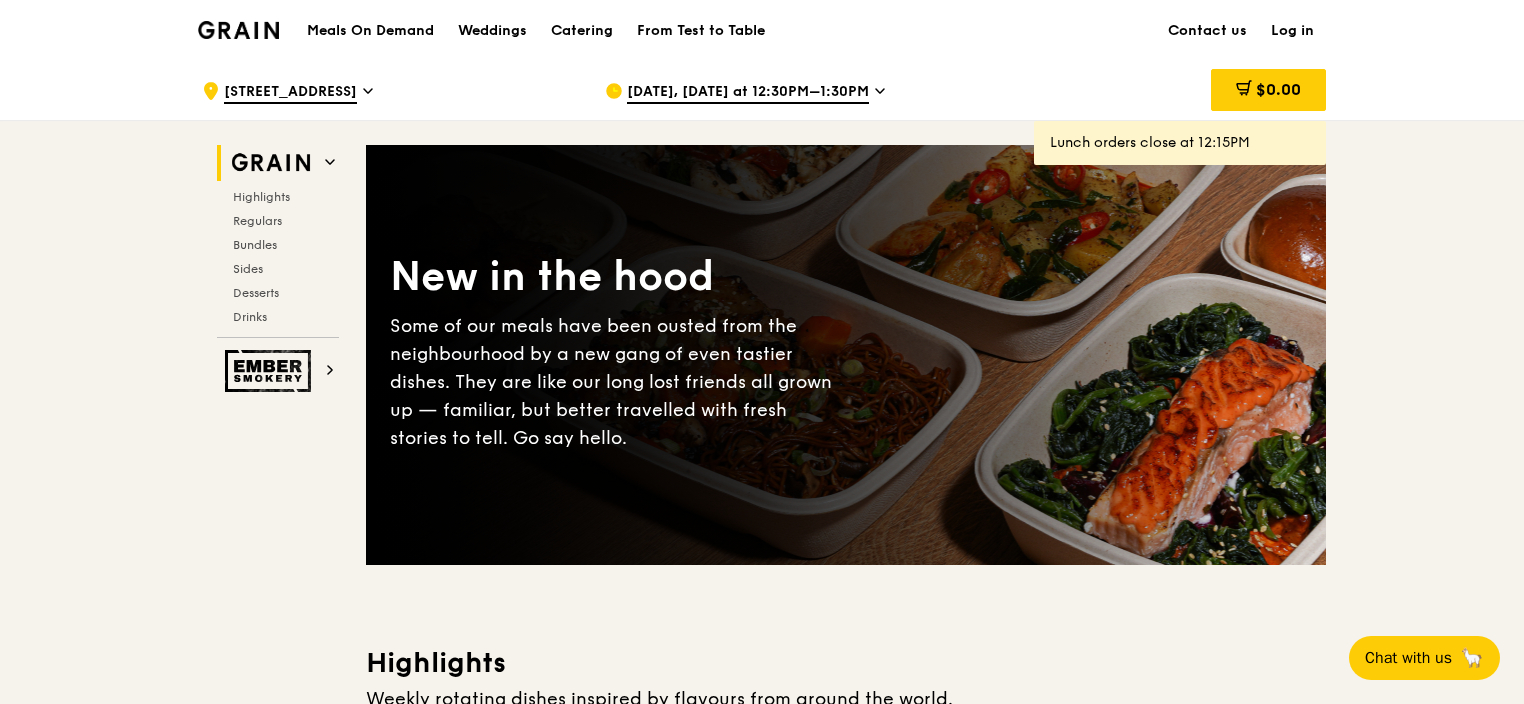 click 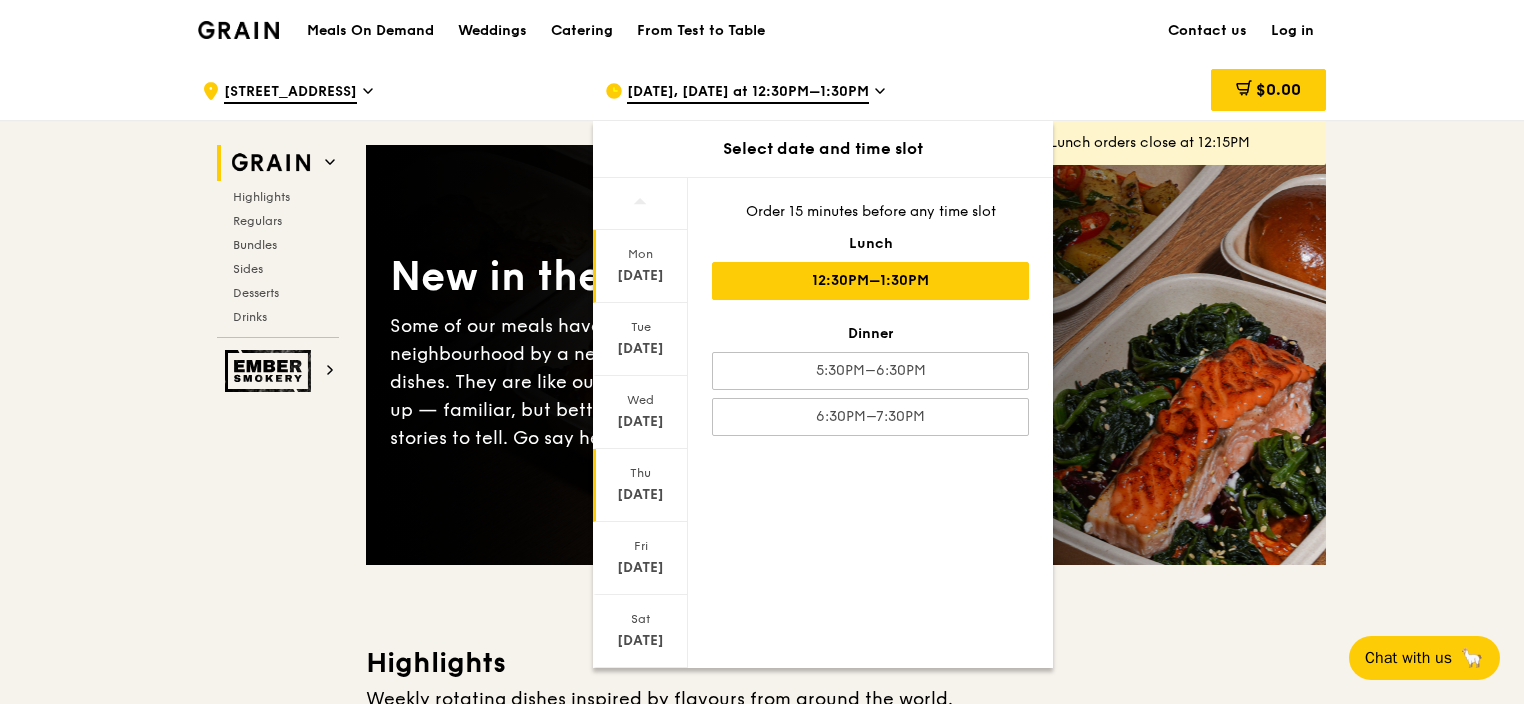 click on "[DATE]" at bounding box center (640, 495) 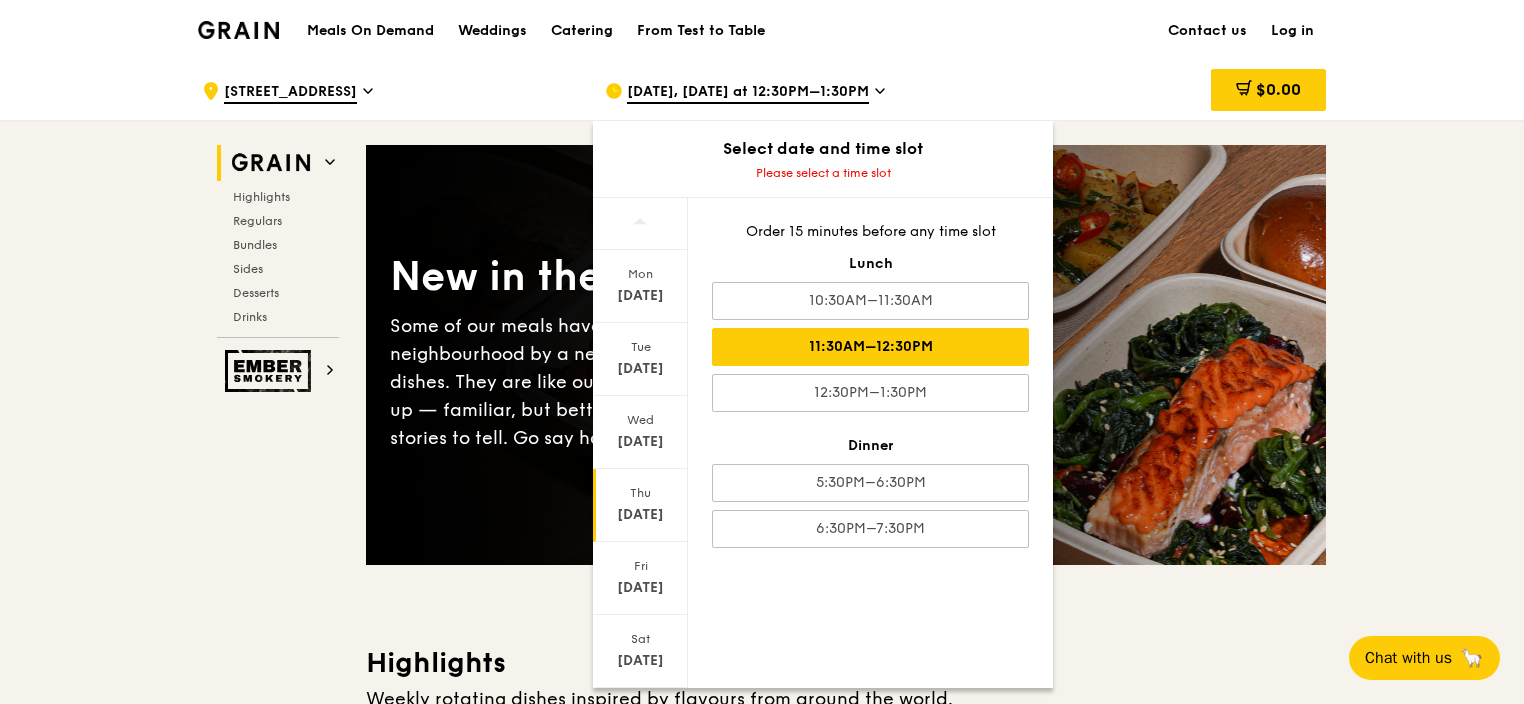 click on "11:30AM–12:30PM" at bounding box center [870, 347] 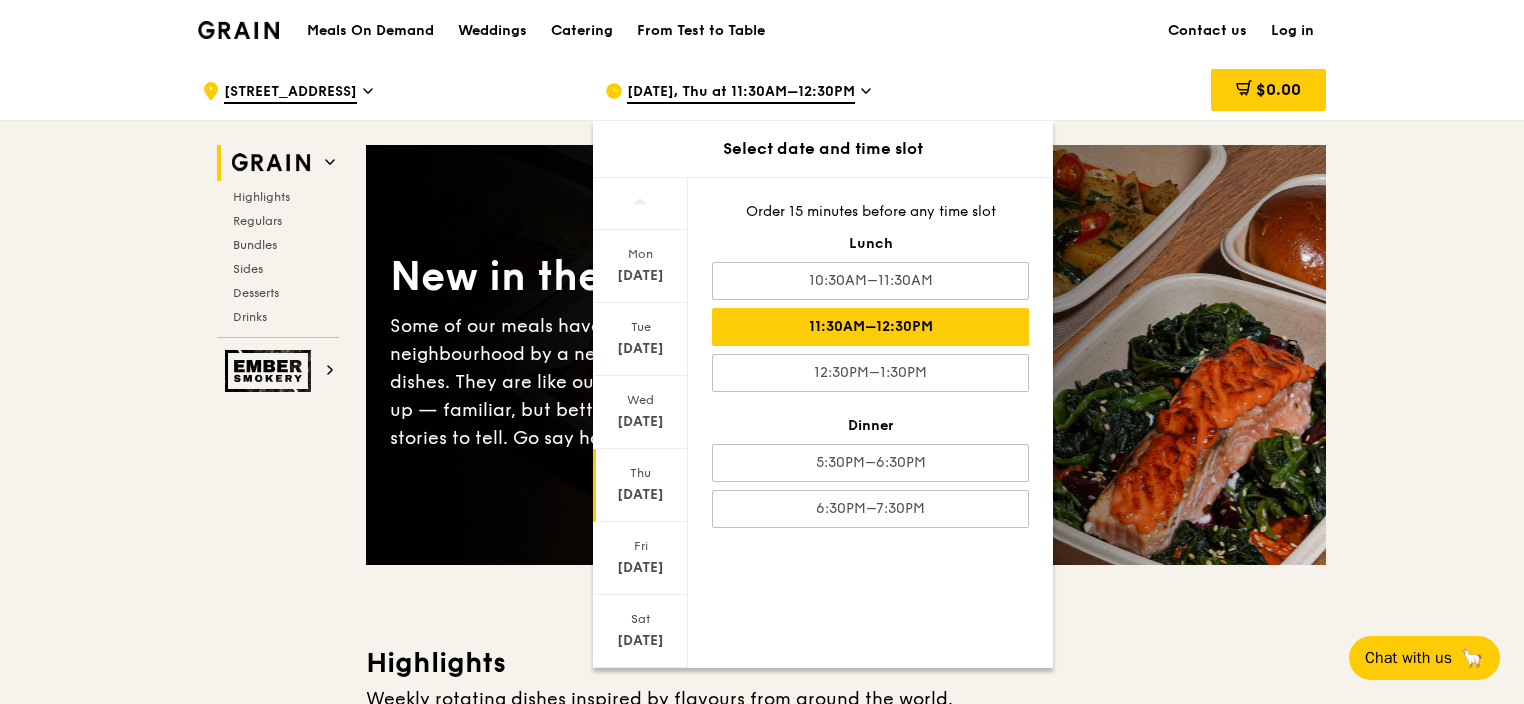 click on "11:30AM–12:30PM" at bounding box center (870, 327) 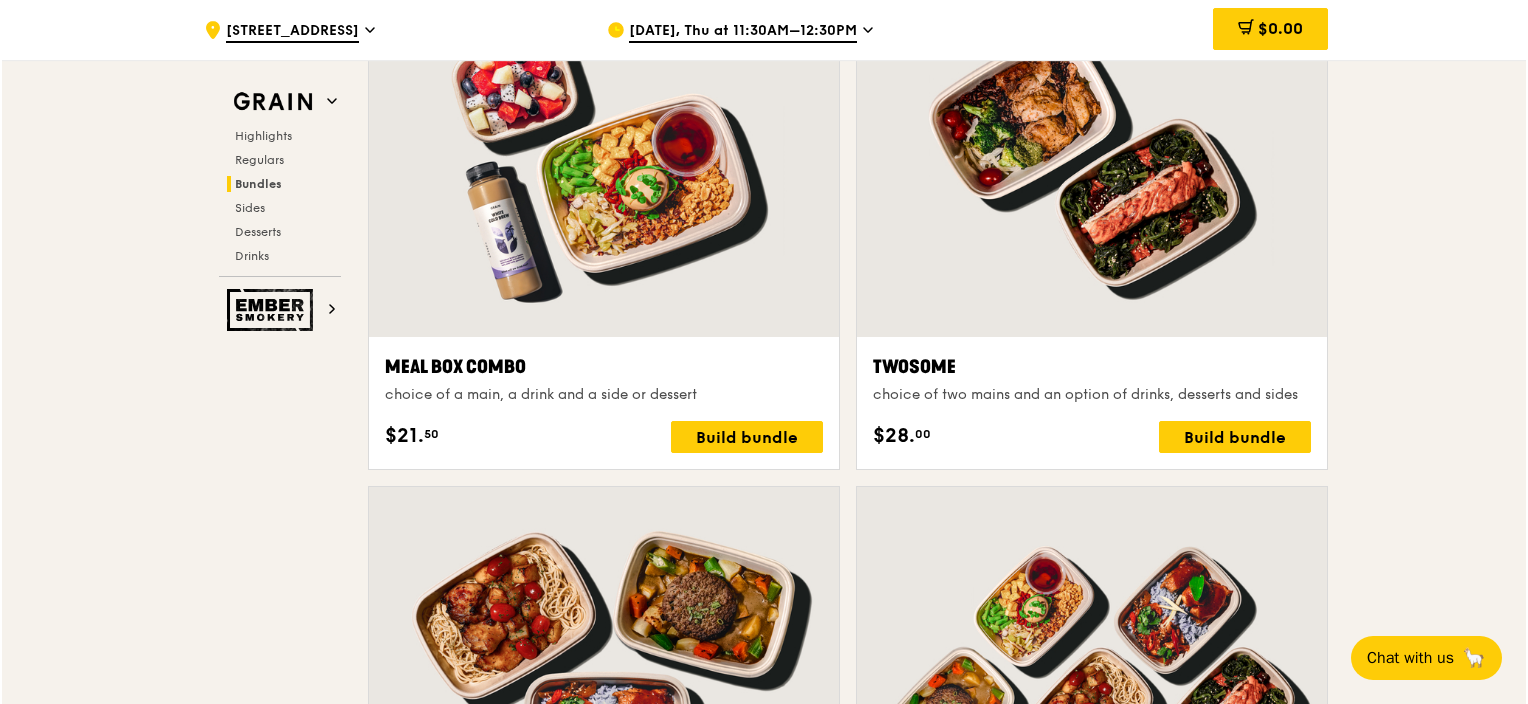 scroll, scrollTop: 3080, scrollLeft: 0, axis: vertical 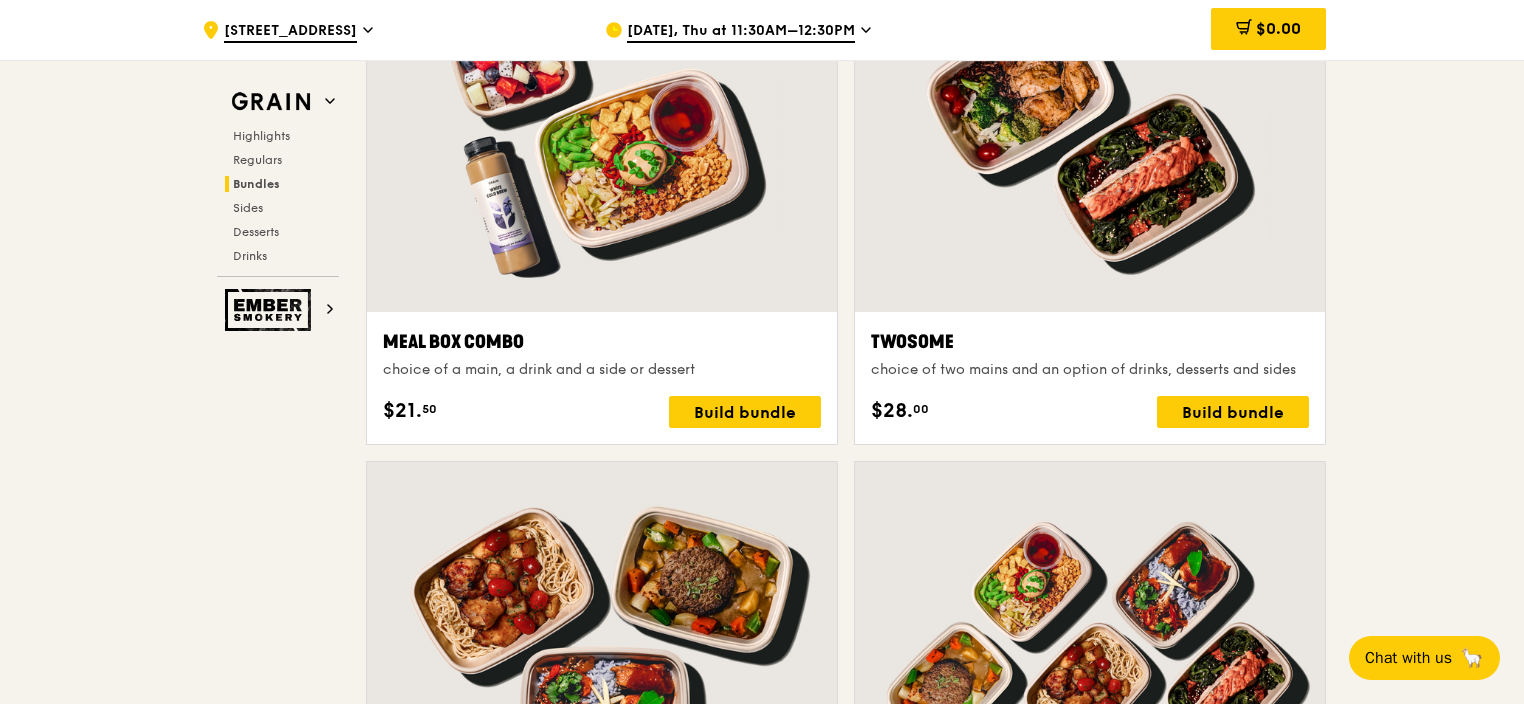 click at bounding box center [1090, 138] 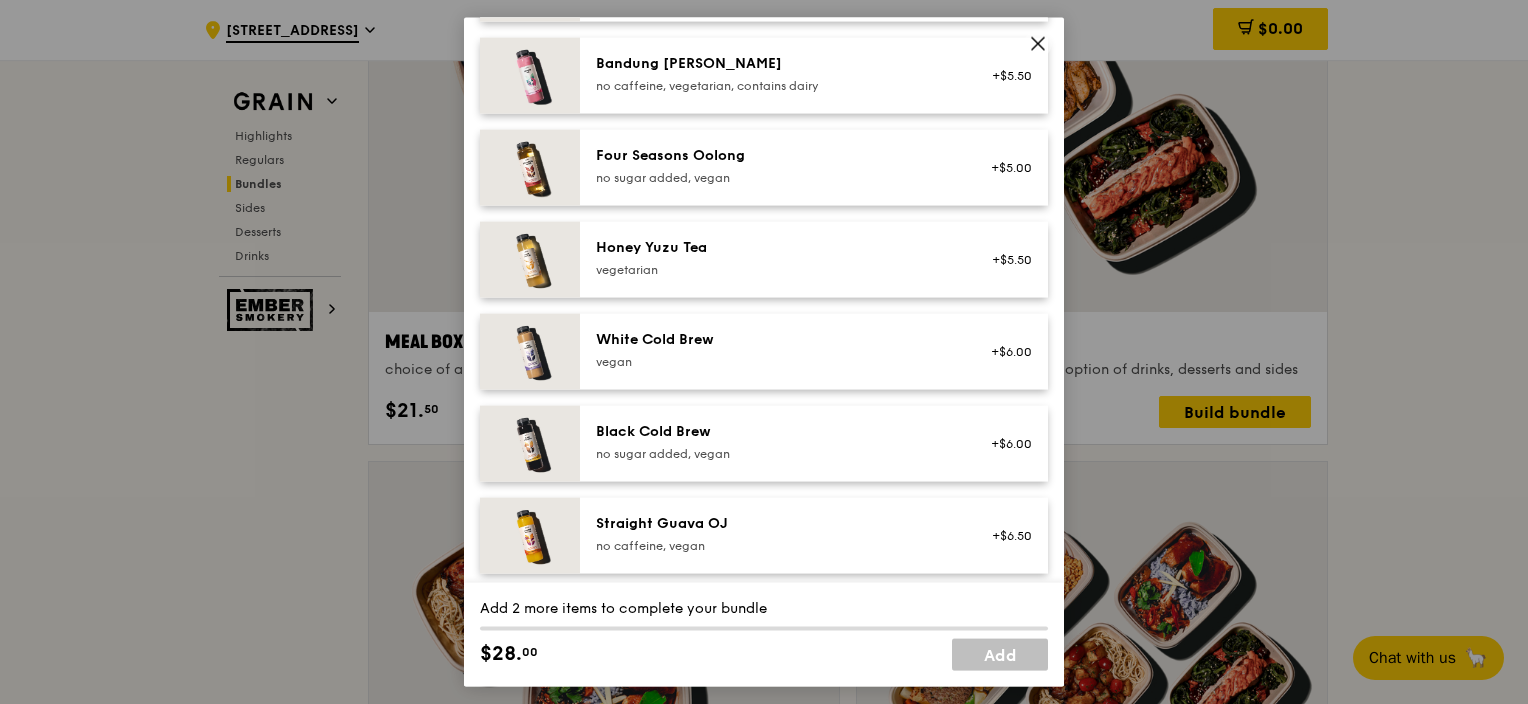 scroll, scrollTop: 2400, scrollLeft: 0, axis: vertical 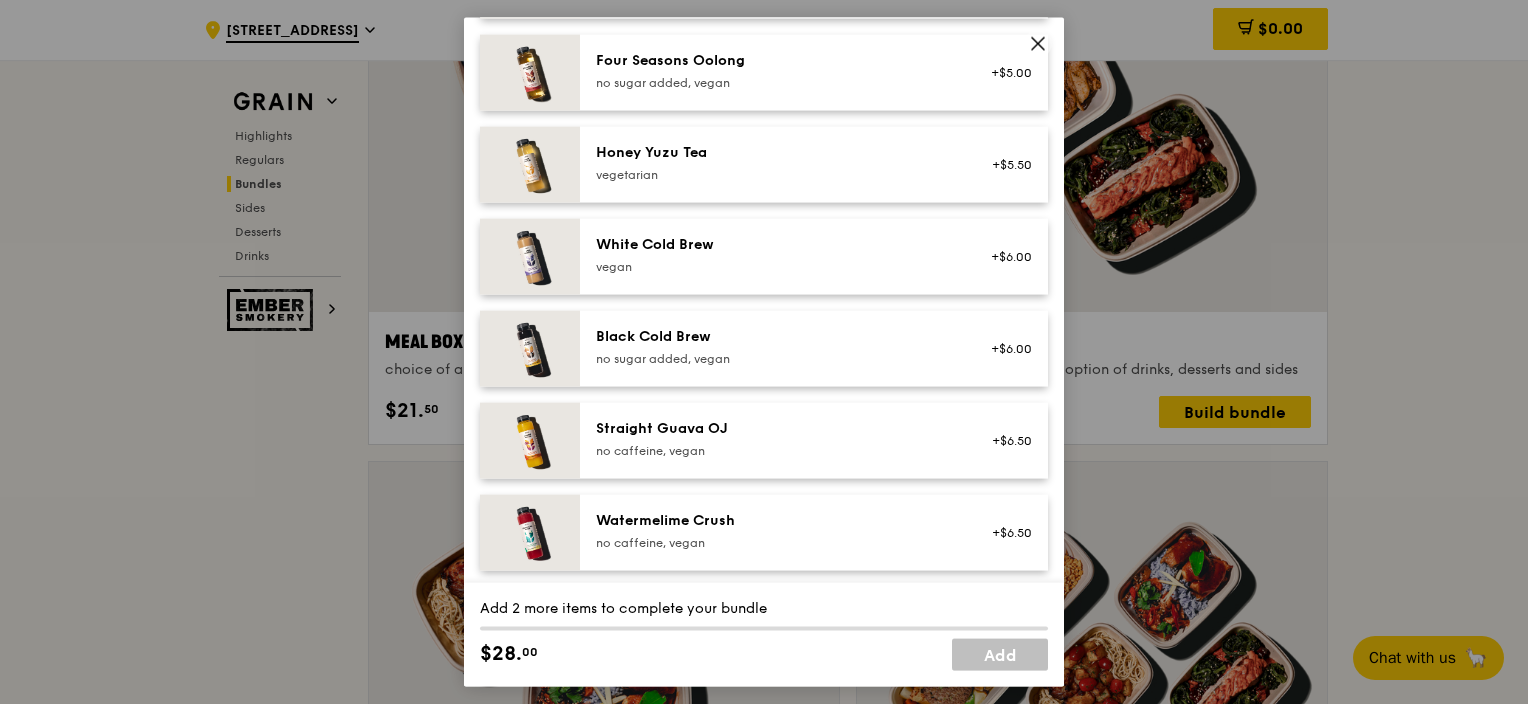 click 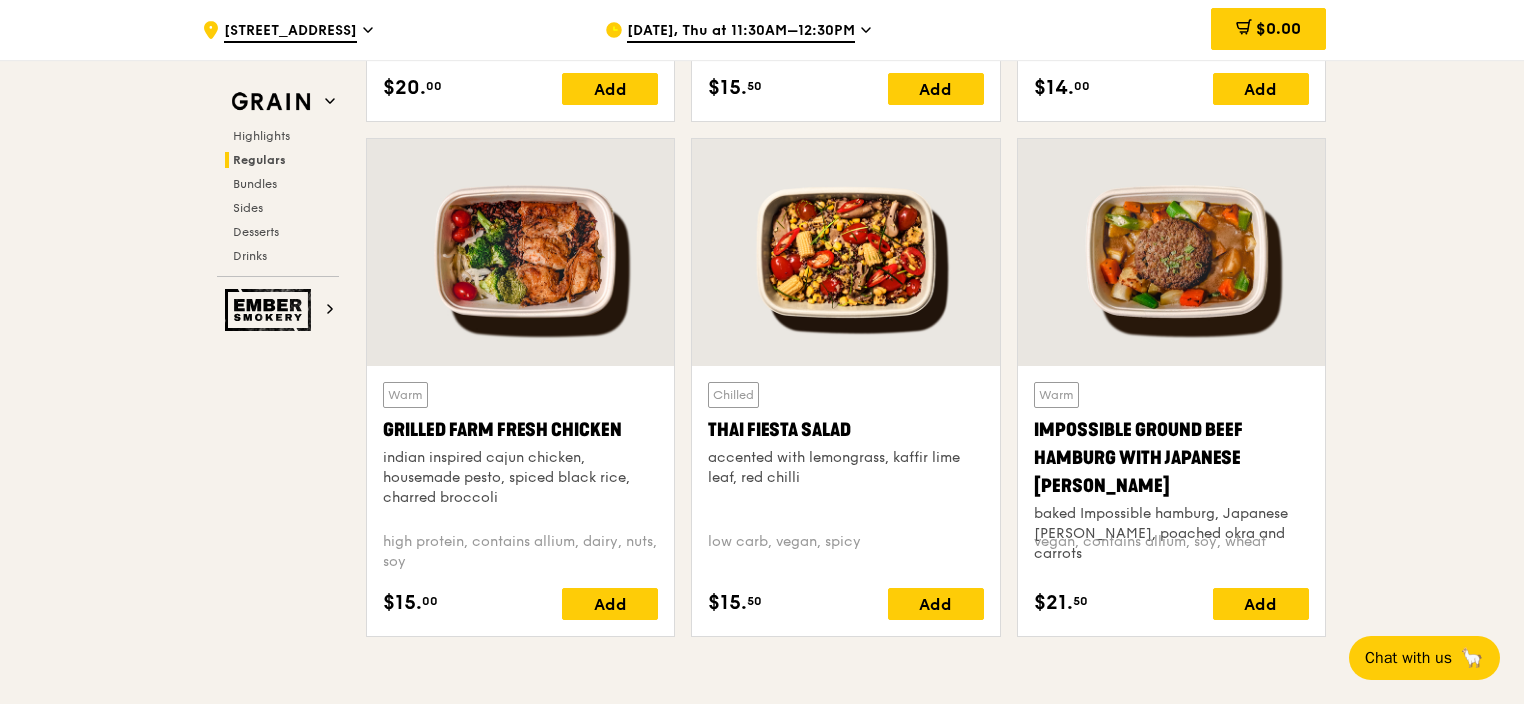 scroll, scrollTop: 2180, scrollLeft: 0, axis: vertical 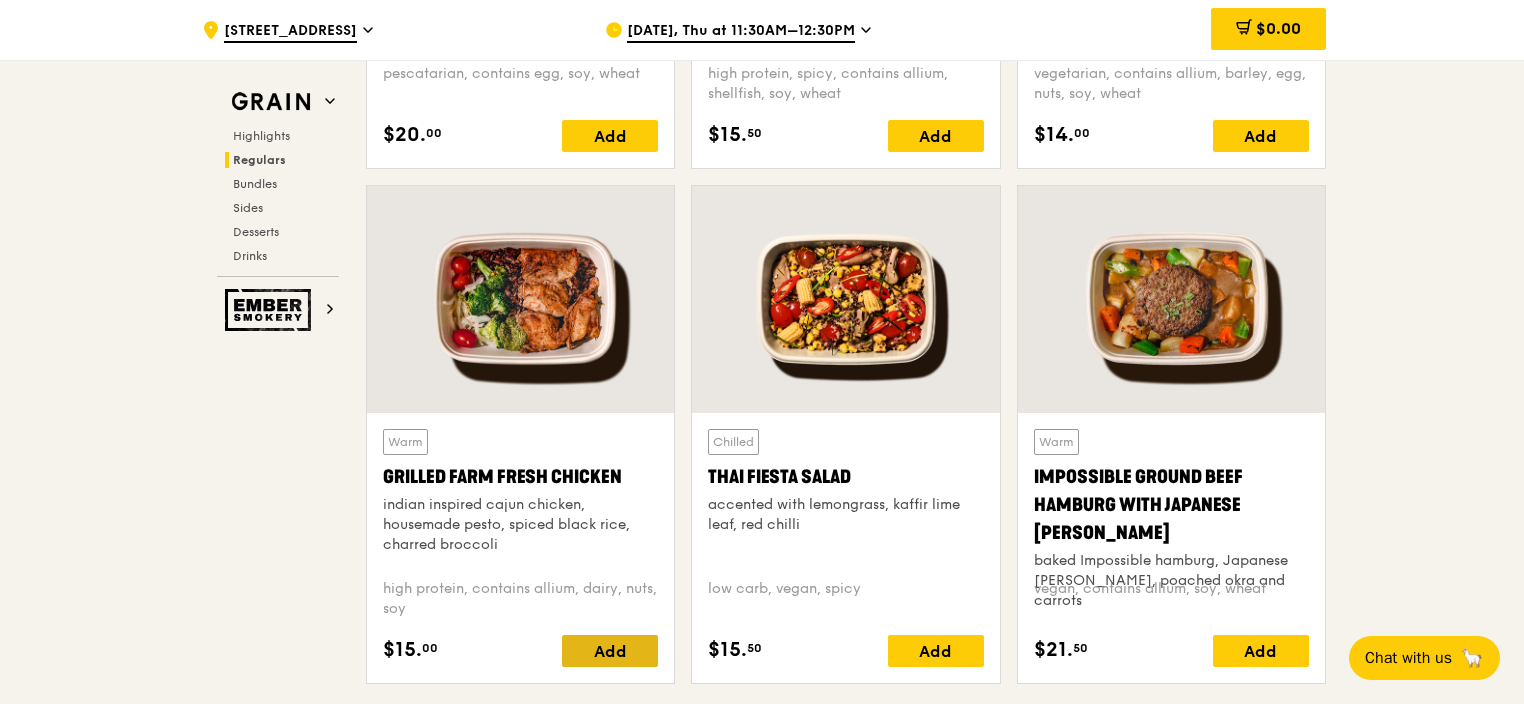 click on "Add" at bounding box center [610, 651] 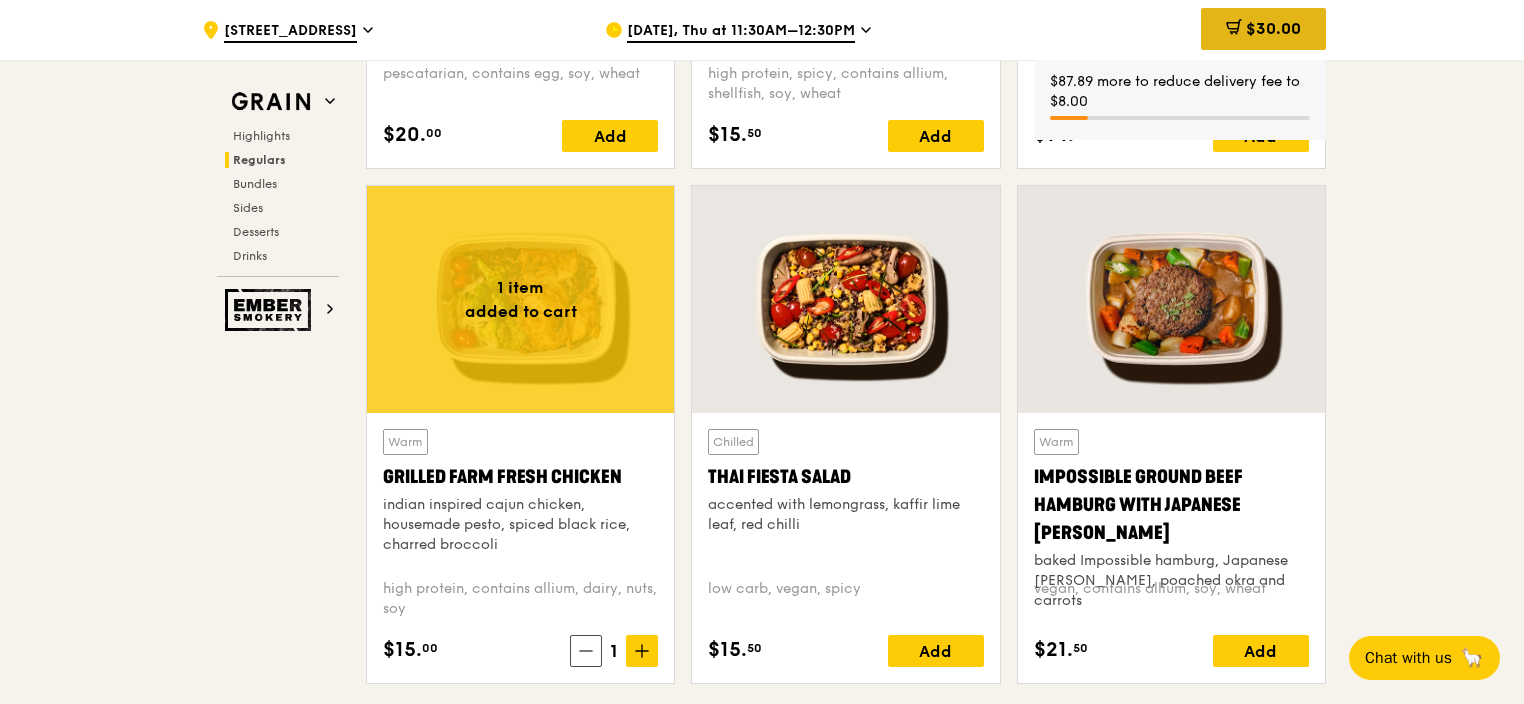 click on "$30.00" at bounding box center (1273, 28) 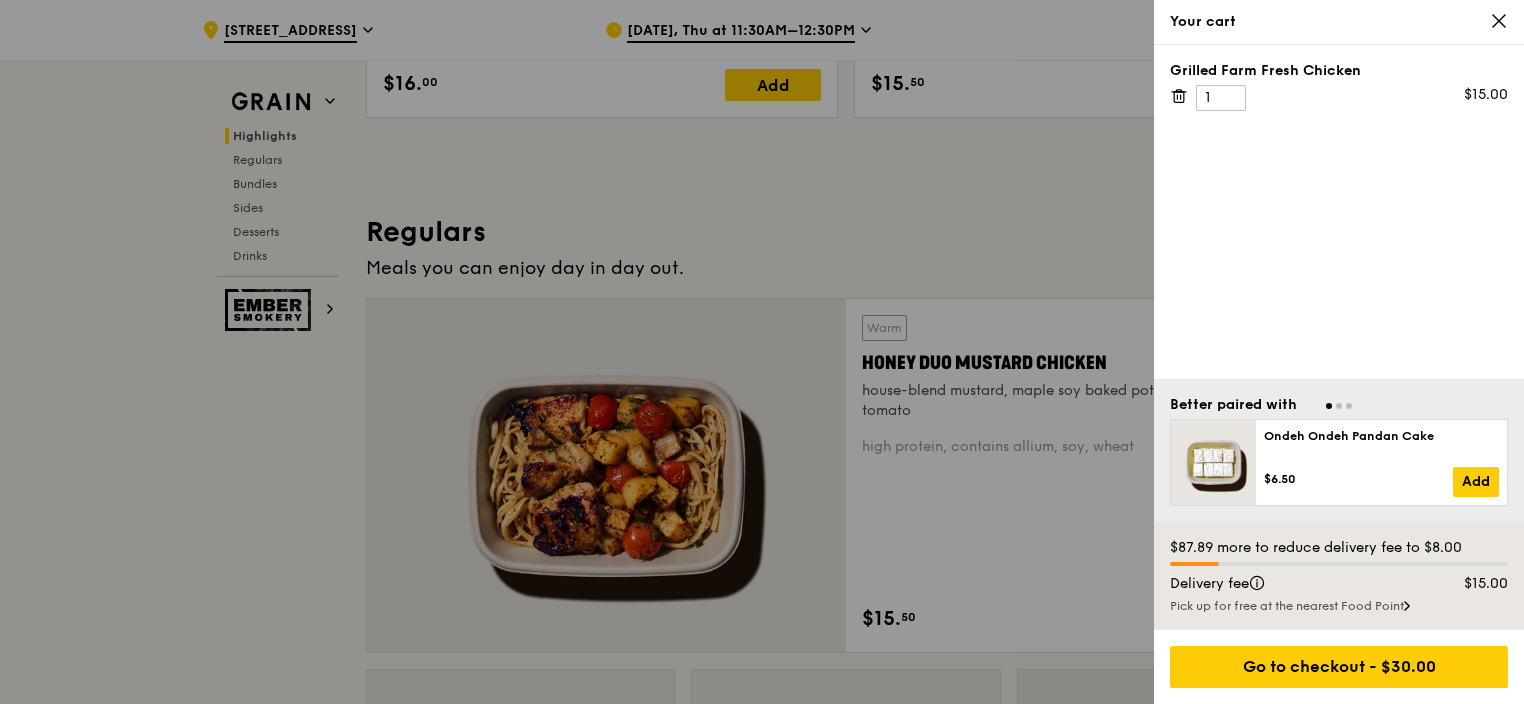 scroll, scrollTop: 1180, scrollLeft: 0, axis: vertical 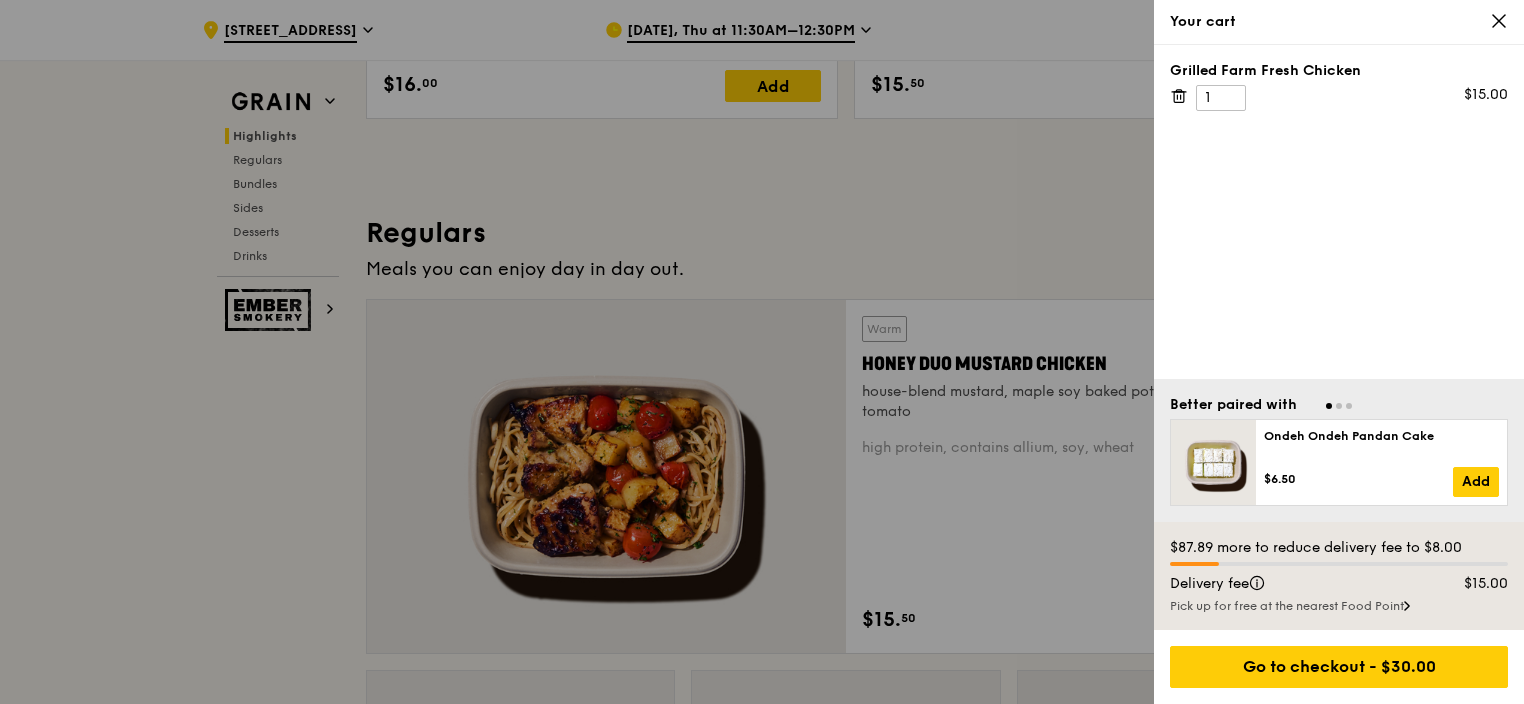 click 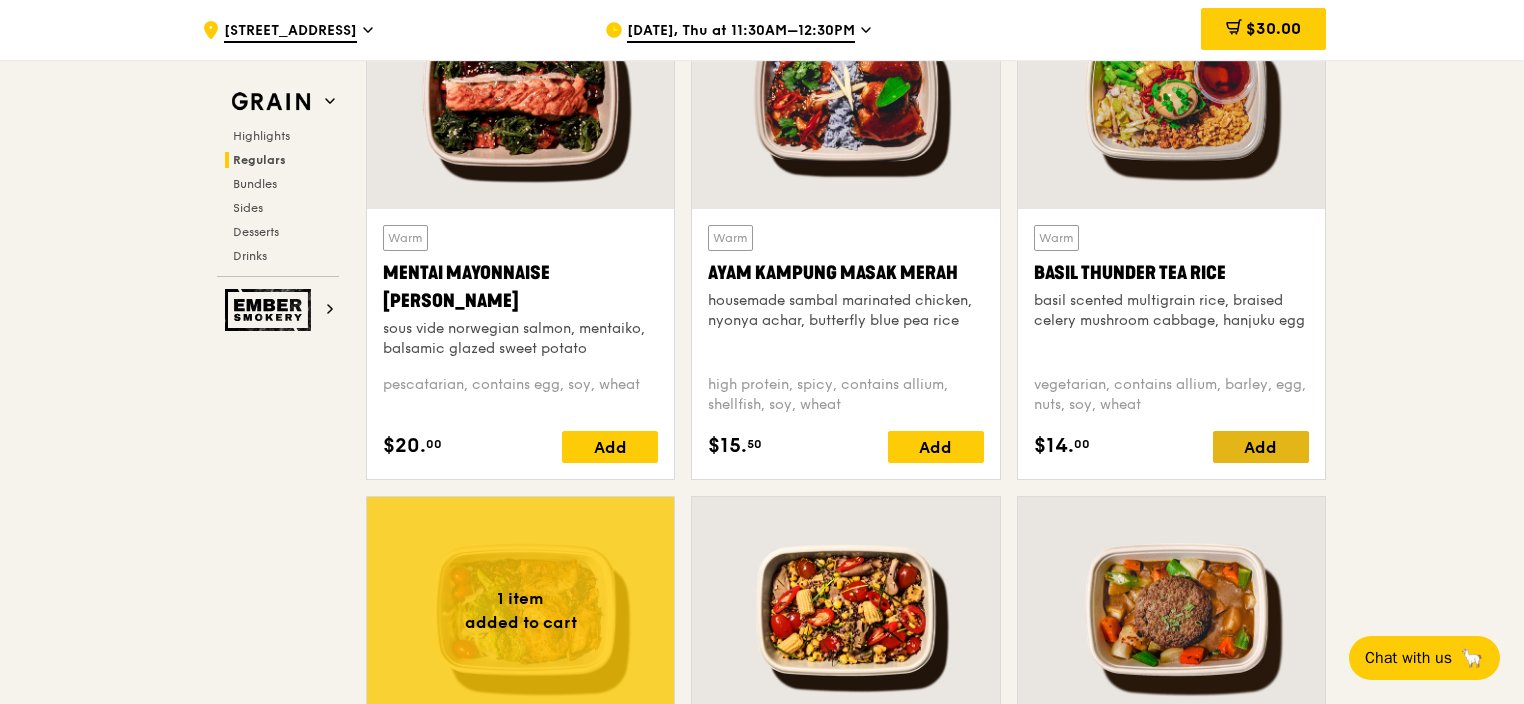 scroll, scrollTop: 1900, scrollLeft: 0, axis: vertical 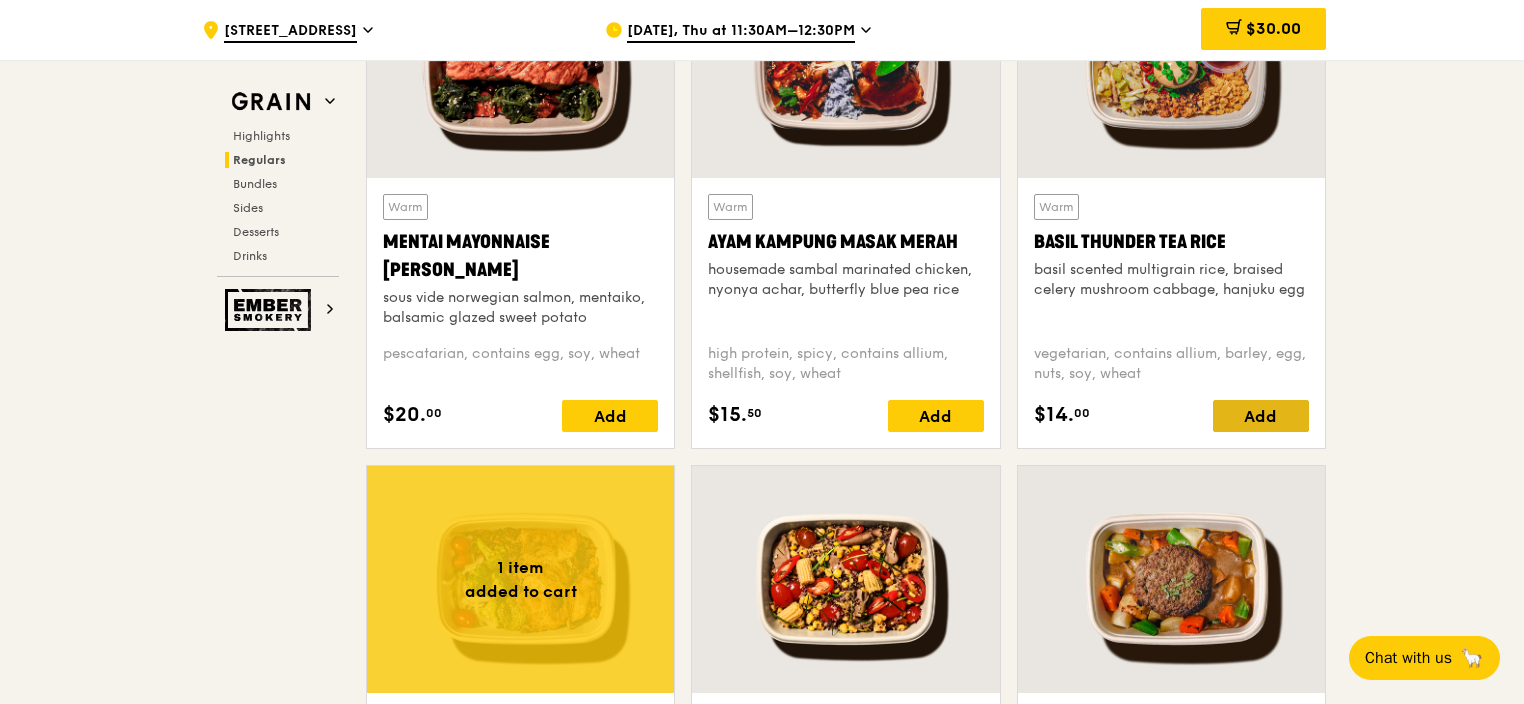 click on "Add" at bounding box center [1261, 416] 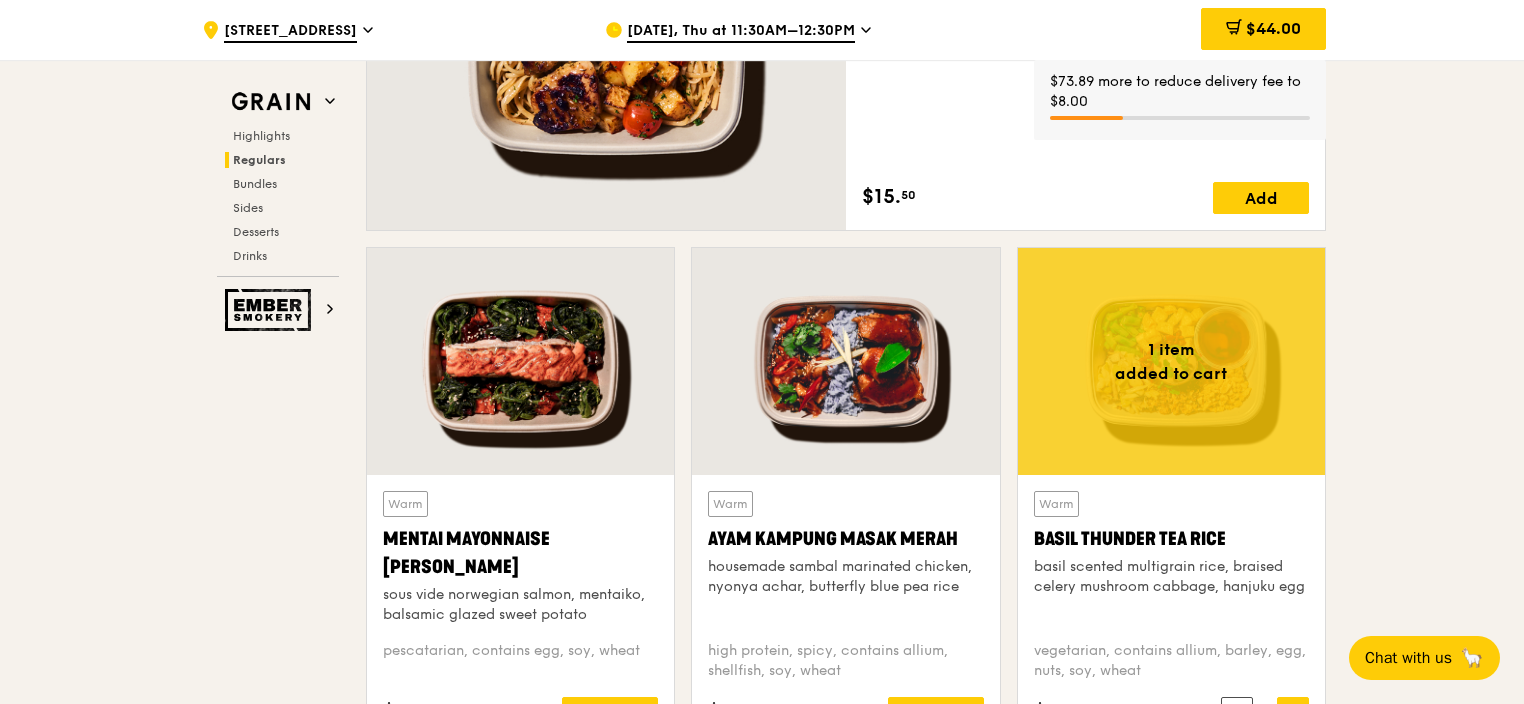 scroll, scrollTop: 1600, scrollLeft: 0, axis: vertical 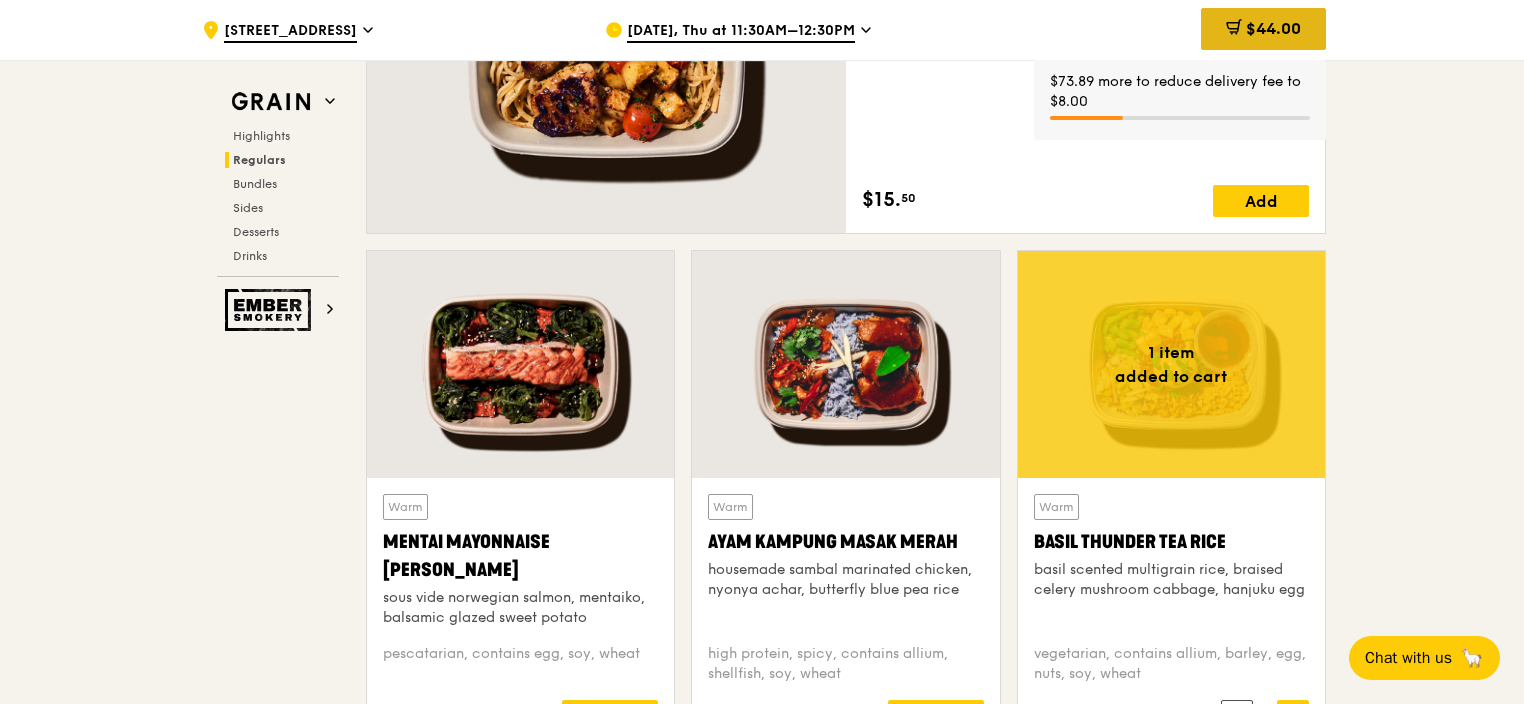click on "$44.00" at bounding box center [1273, 28] 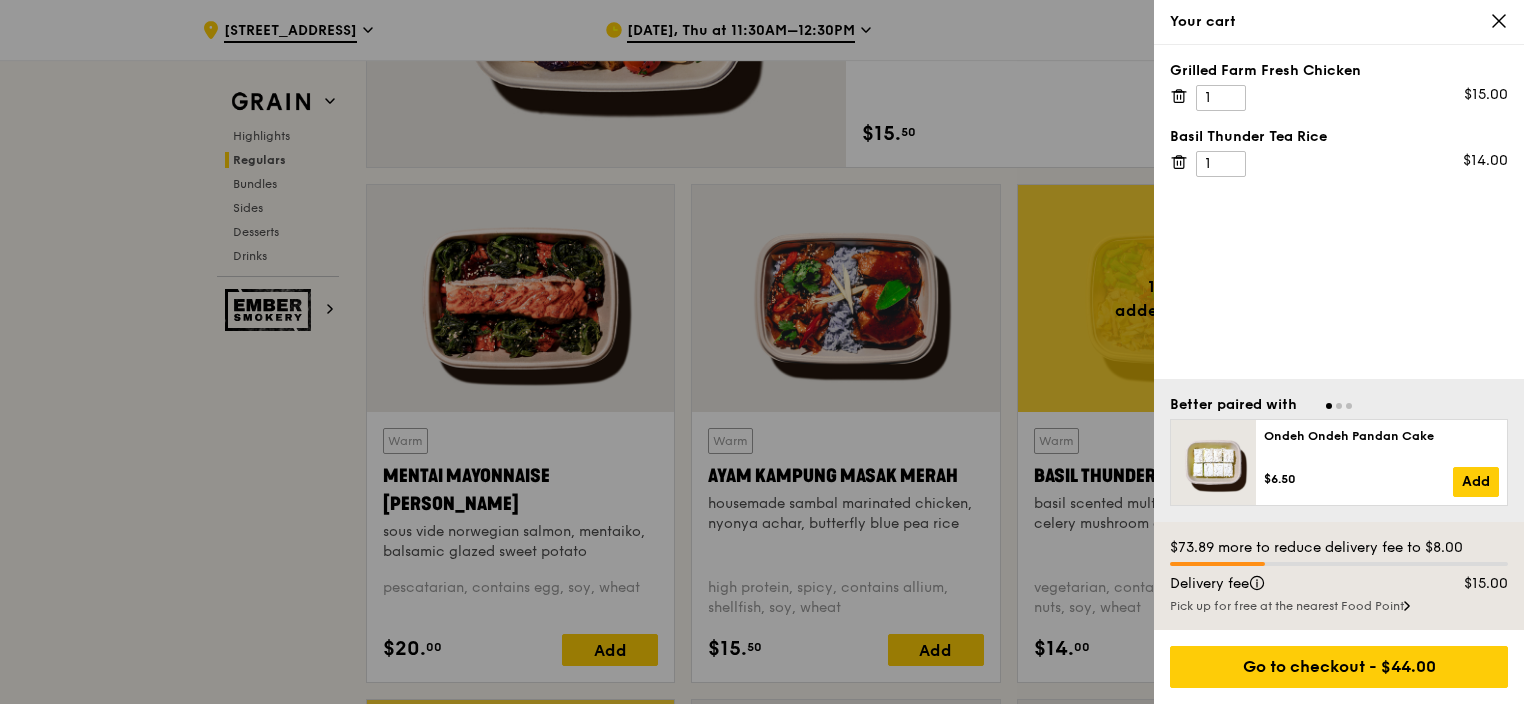 scroll, scrollTop: 1700, scrollLeft: 0, axis: vertical 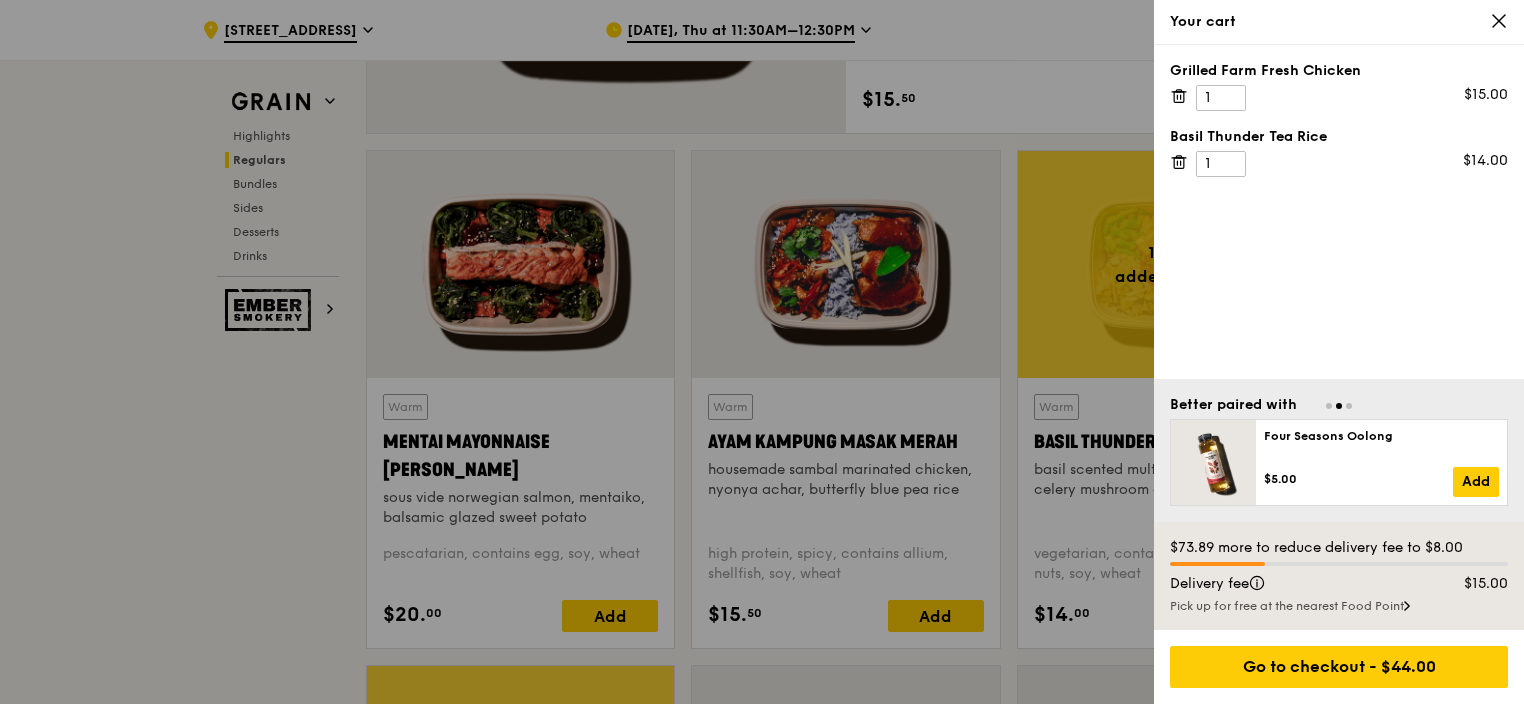 click at bounding box center (762, 352) 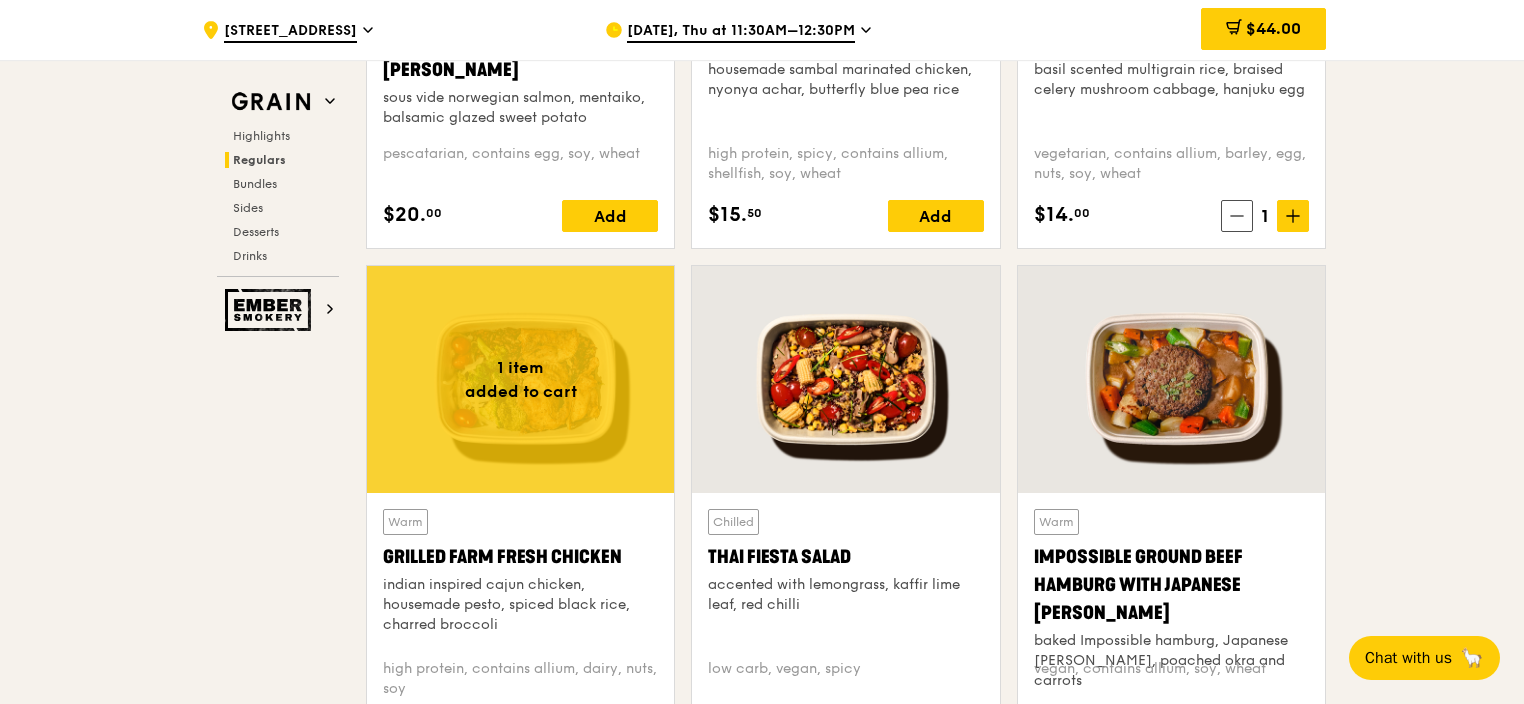 scroll, scrollTop: 2400, scrollLeft: 0, axis: vertical 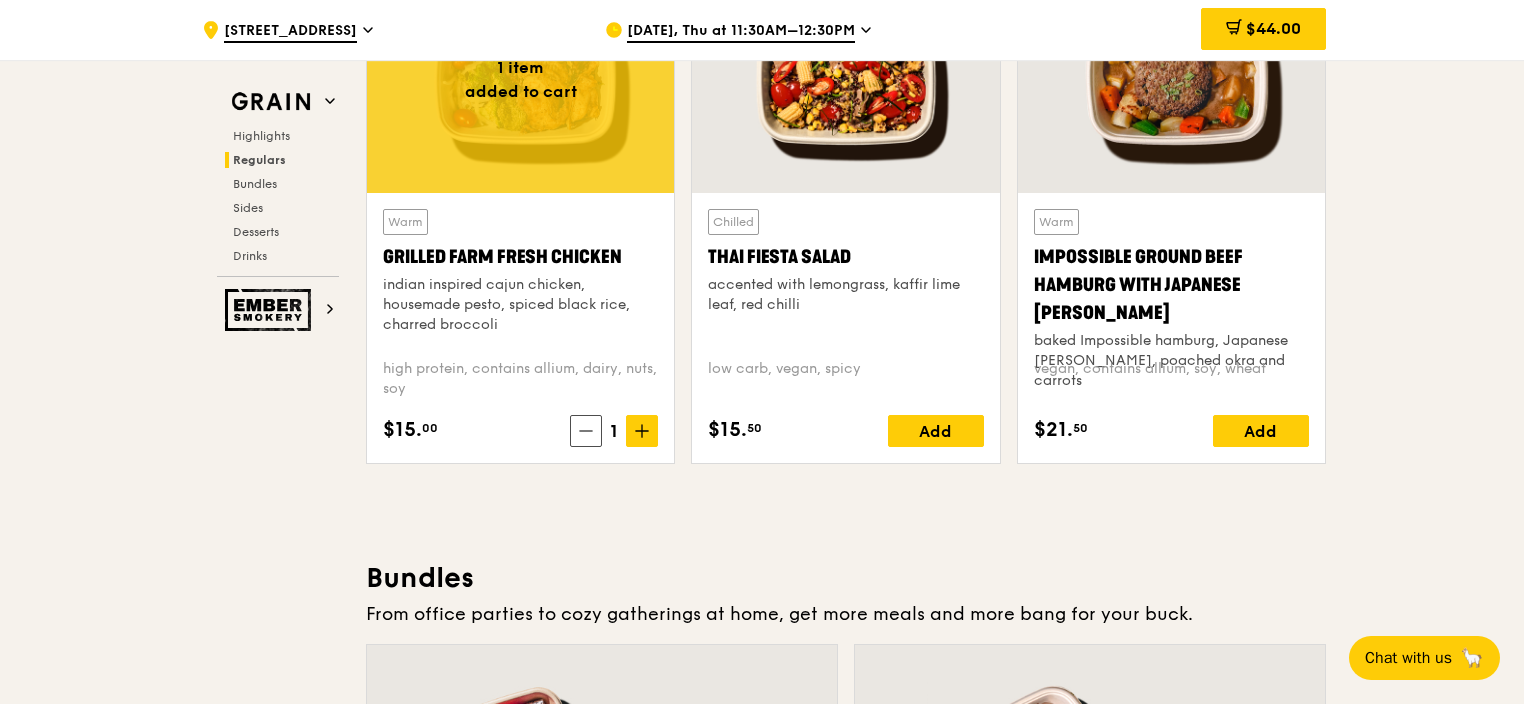 click at bounding box center (1234, 30) 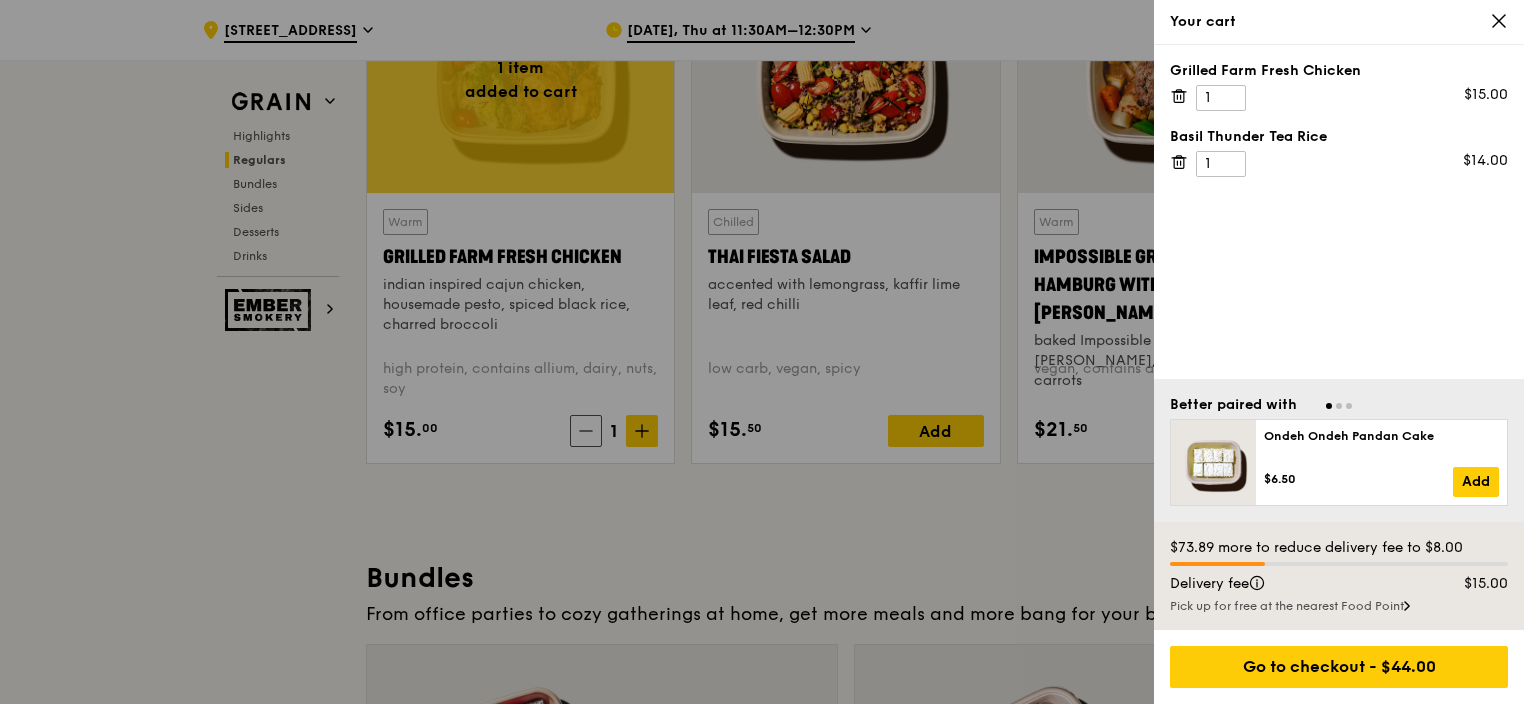 scroll, scrollTop: 2400, scrollLeft: 0, axis: vertical 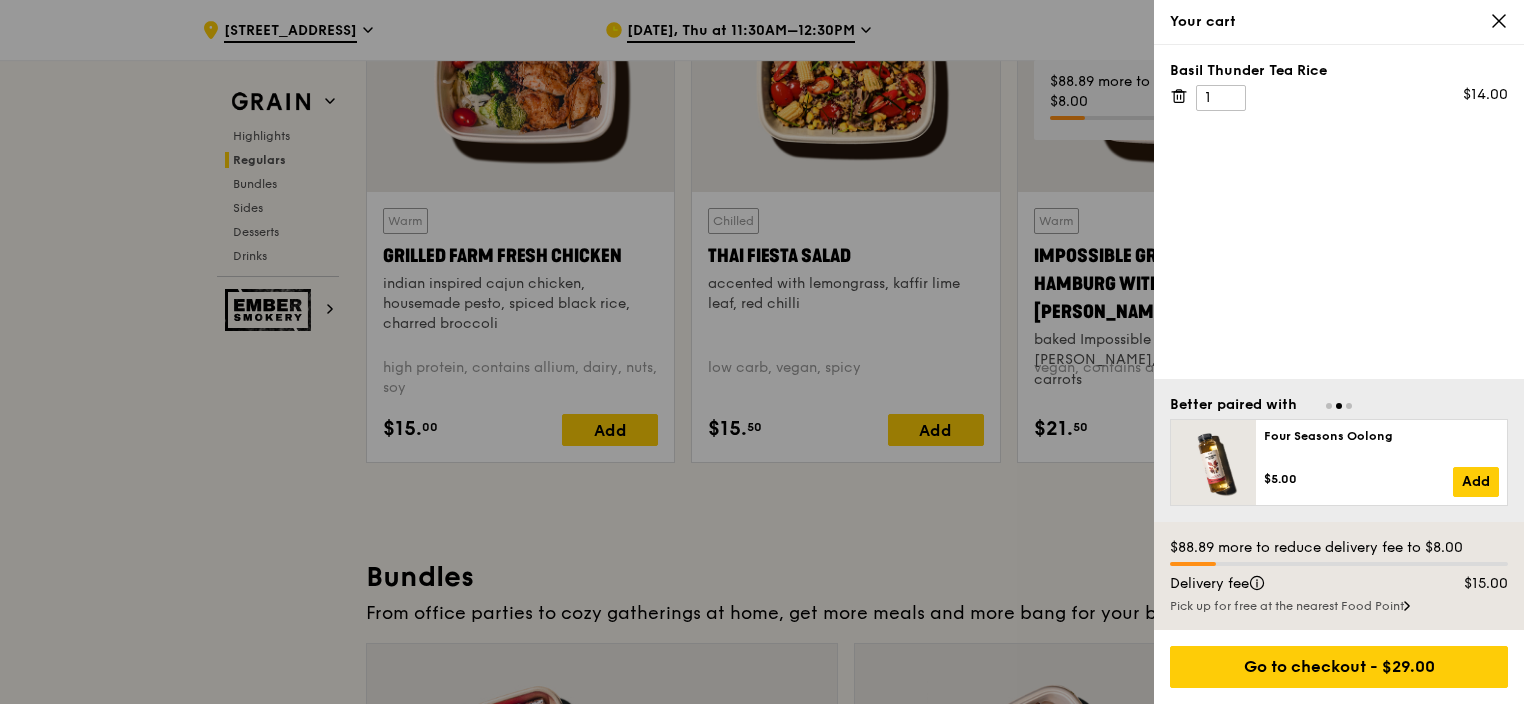 click 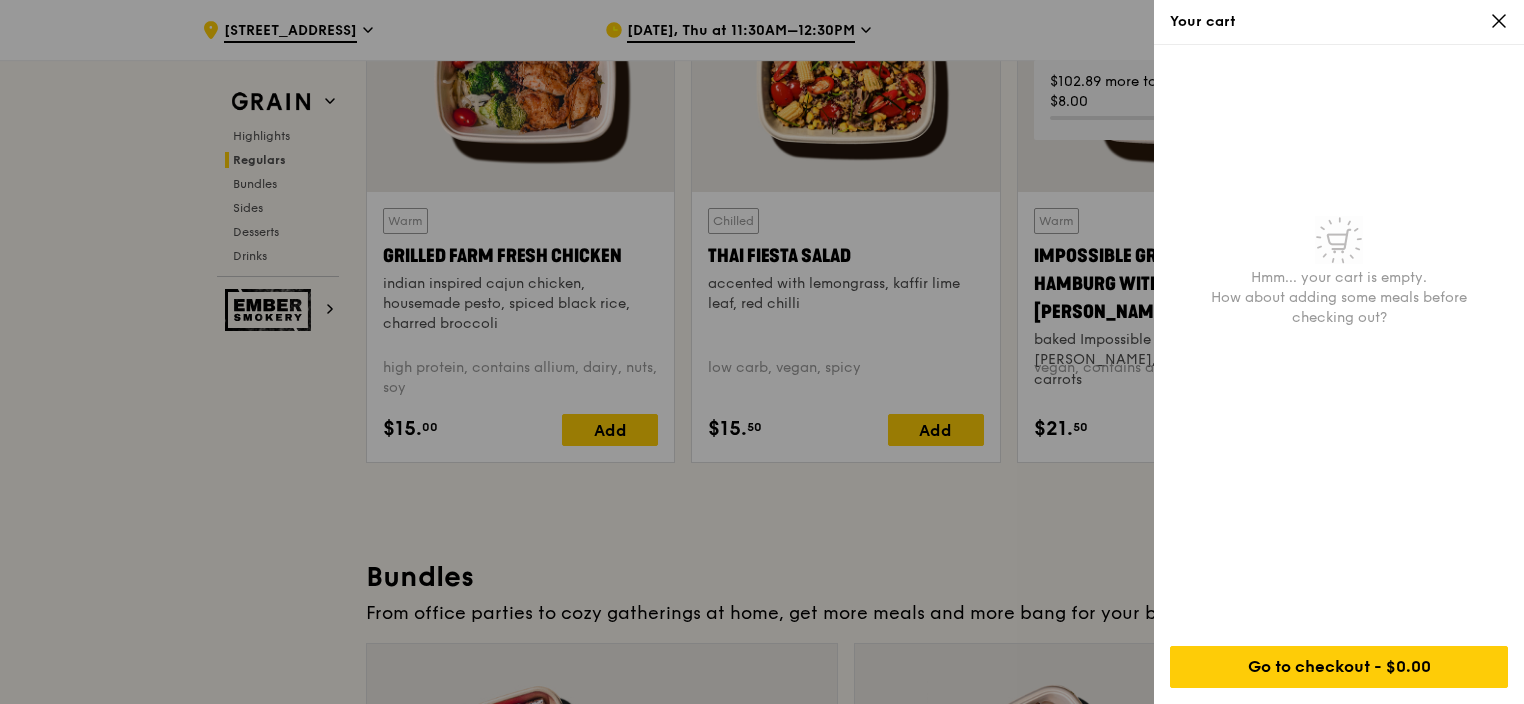 click at bounding box center [762, 352] 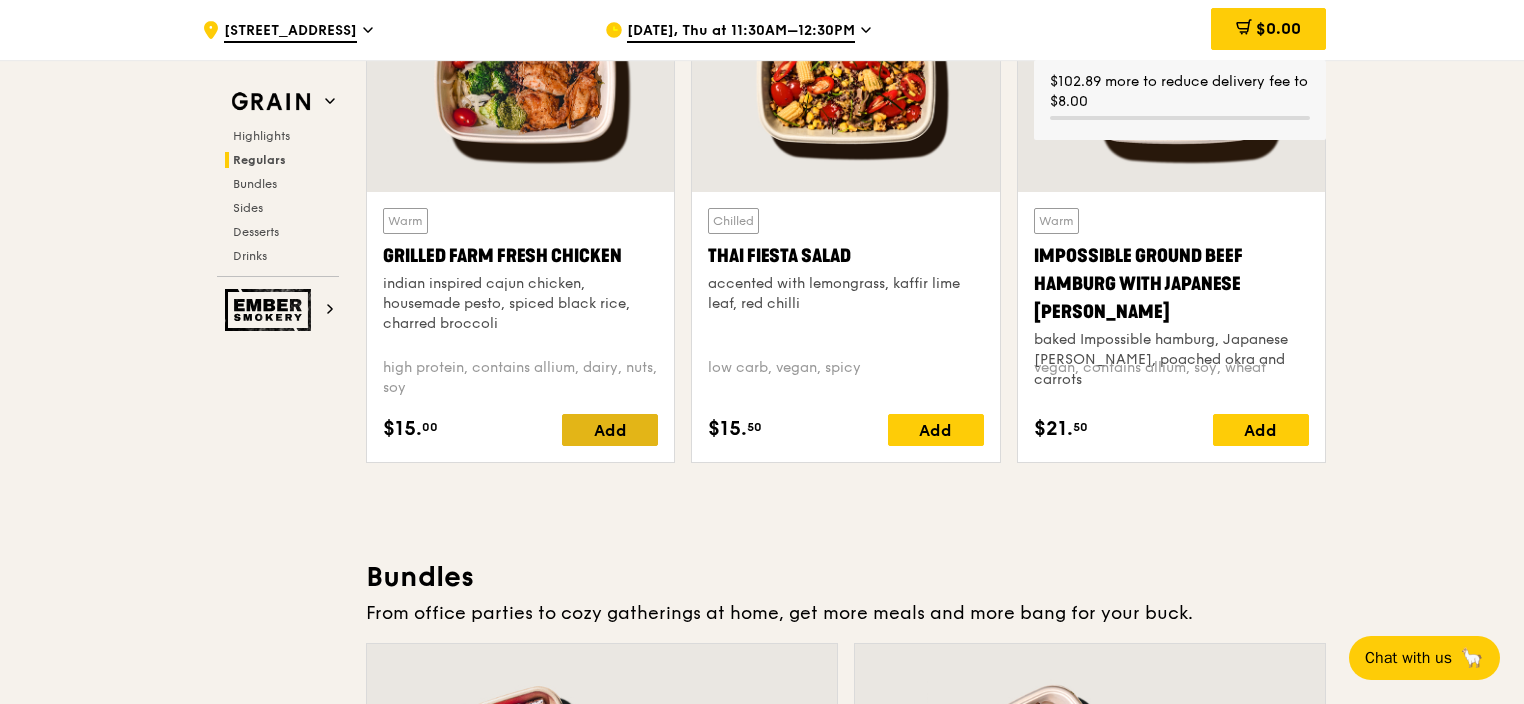click on "Add" at bounding box center [610, 430] 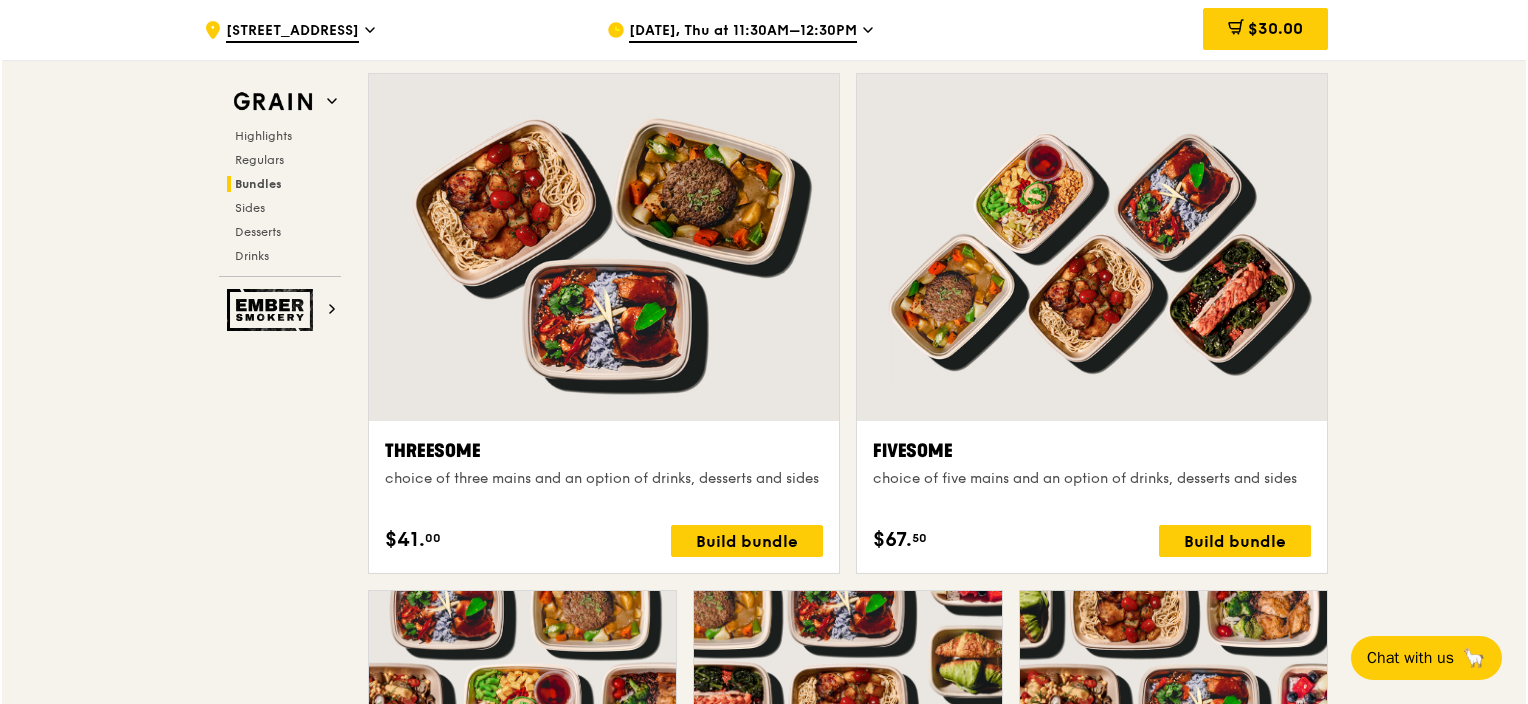 scroll, scrollTop: 3501, scrollLeft: 0, axis: vertical 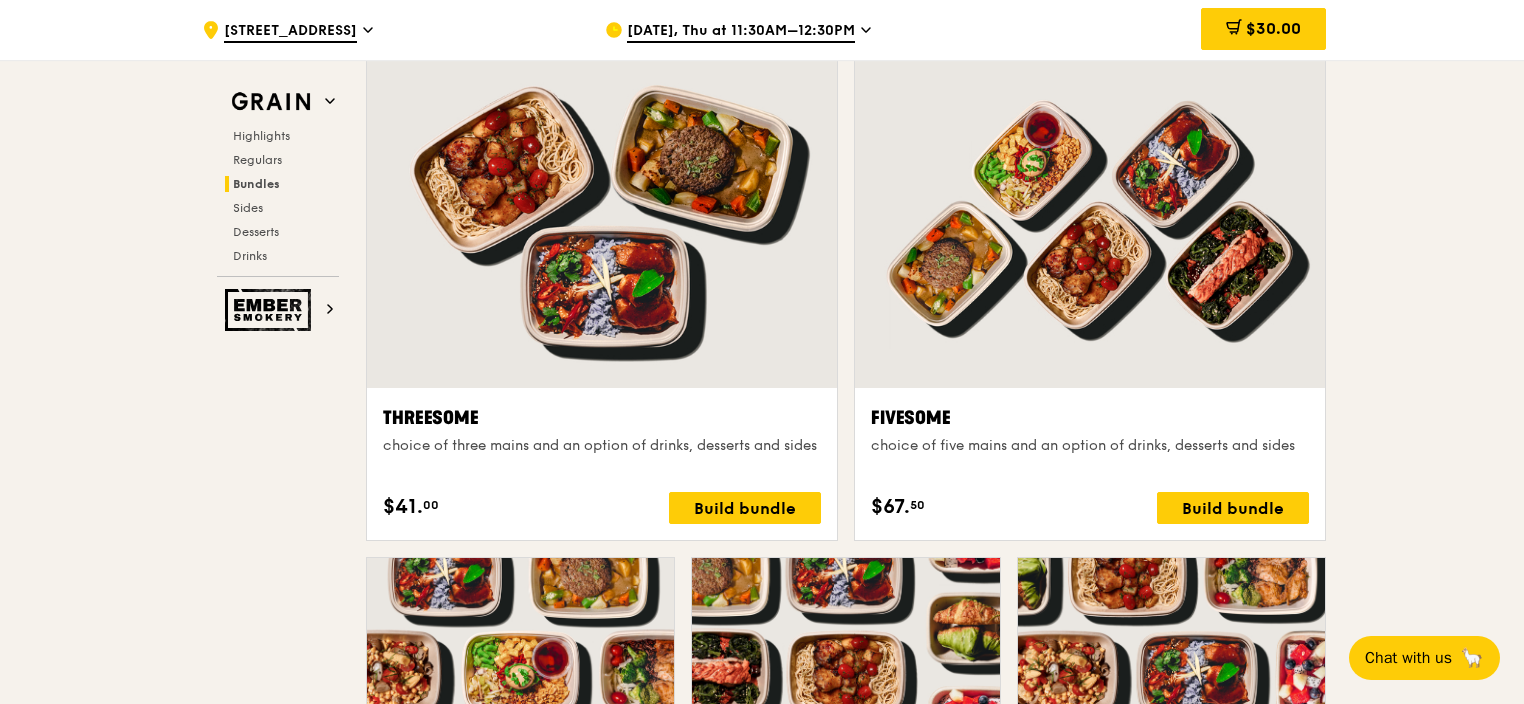 click at bounding box center [1090, 214] 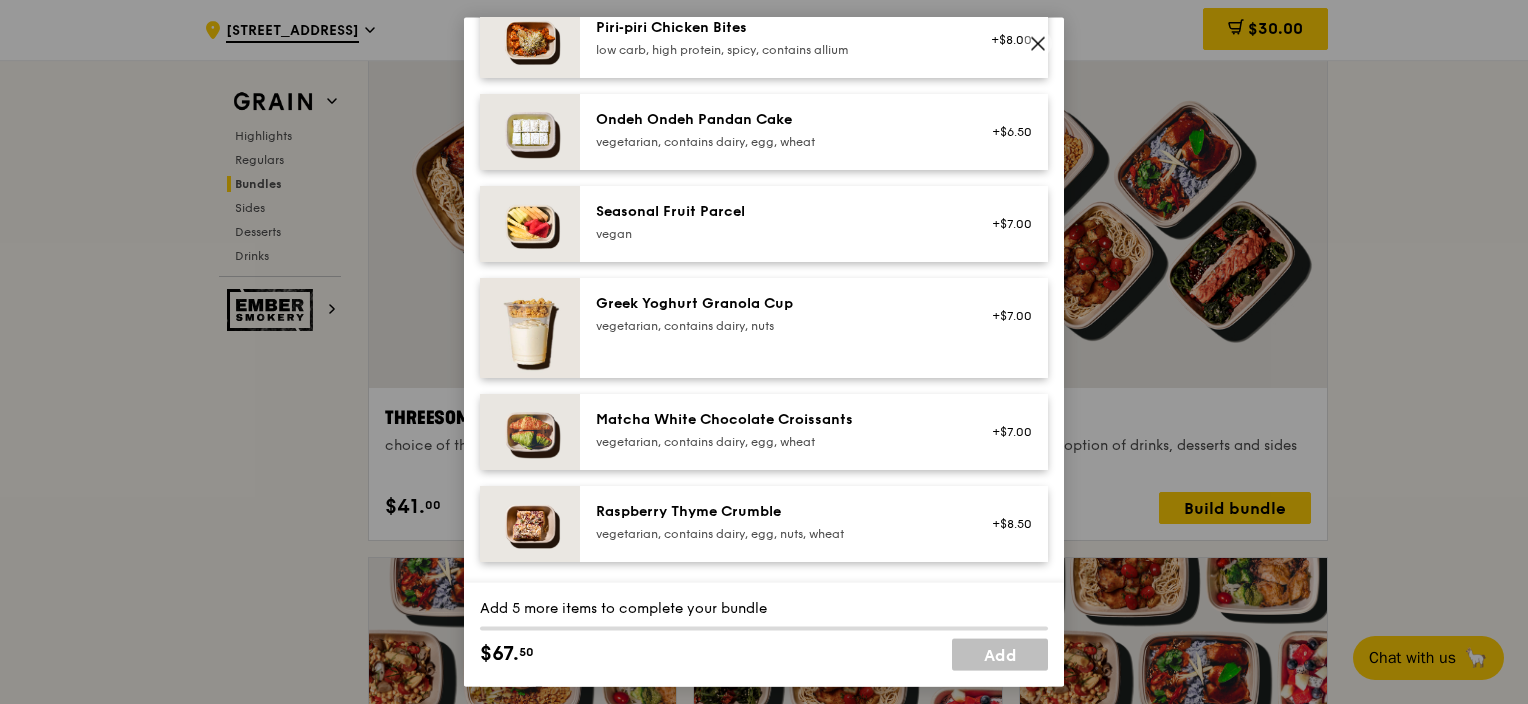 scroll, scrollTop: 2404, scrollLeft: 0, axis: vertical 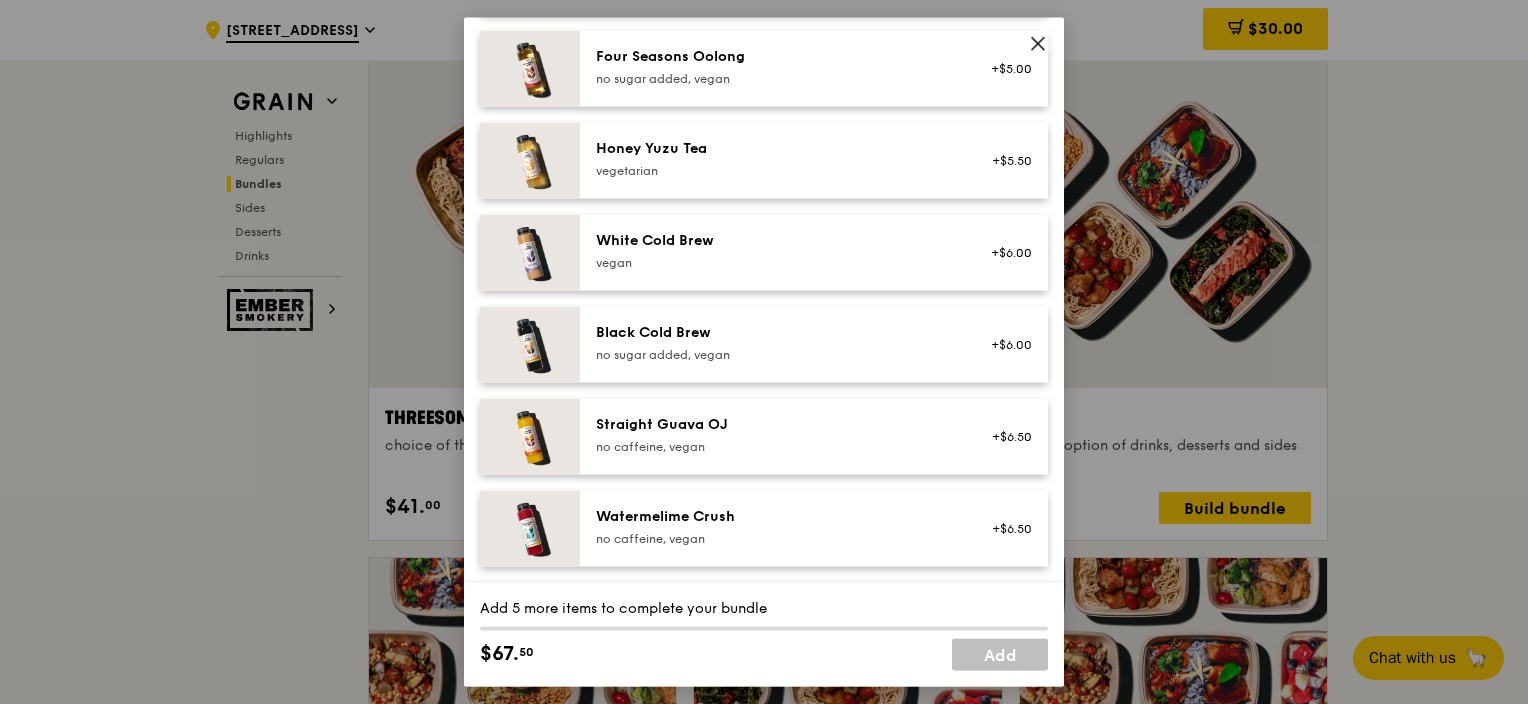 click 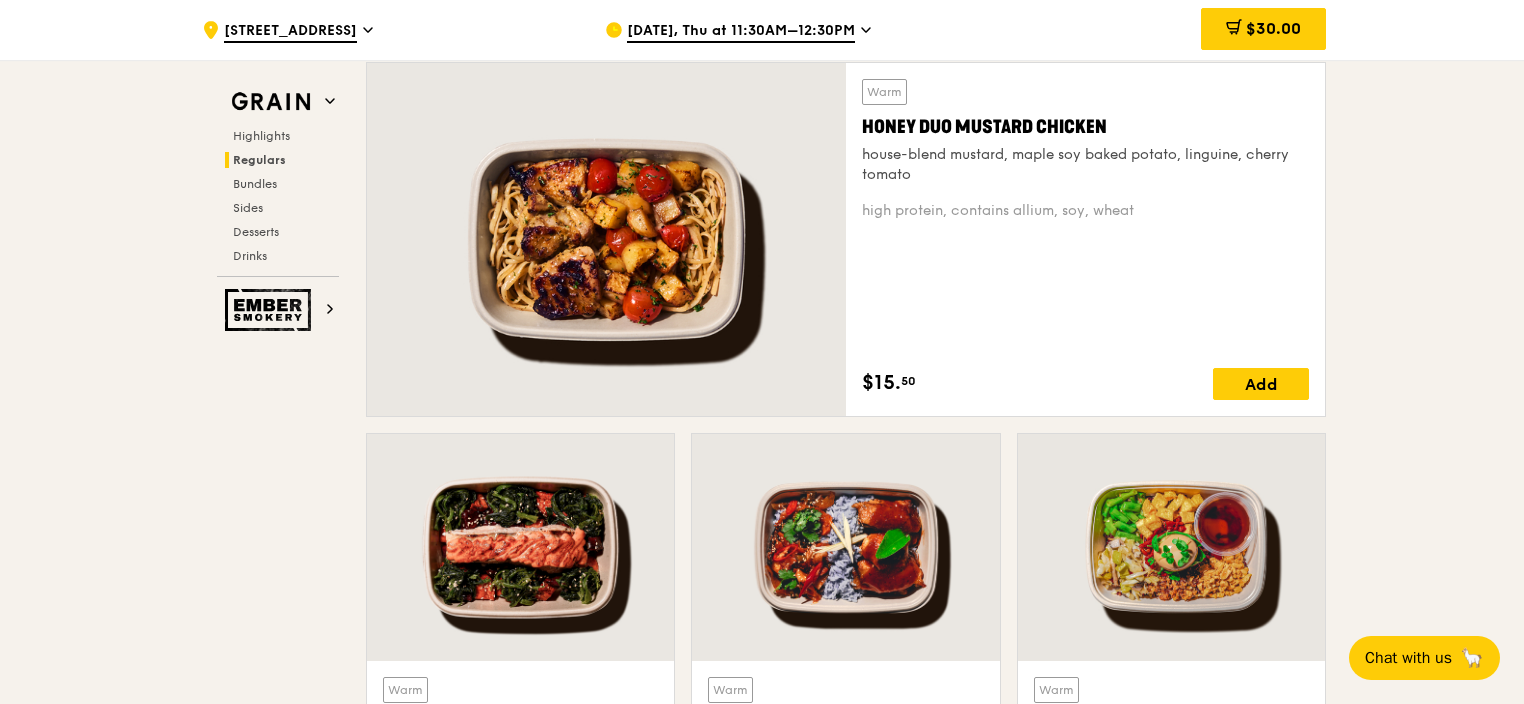 scroll, scrollTop: 1300, scrollLeft: 0, axis: vertical 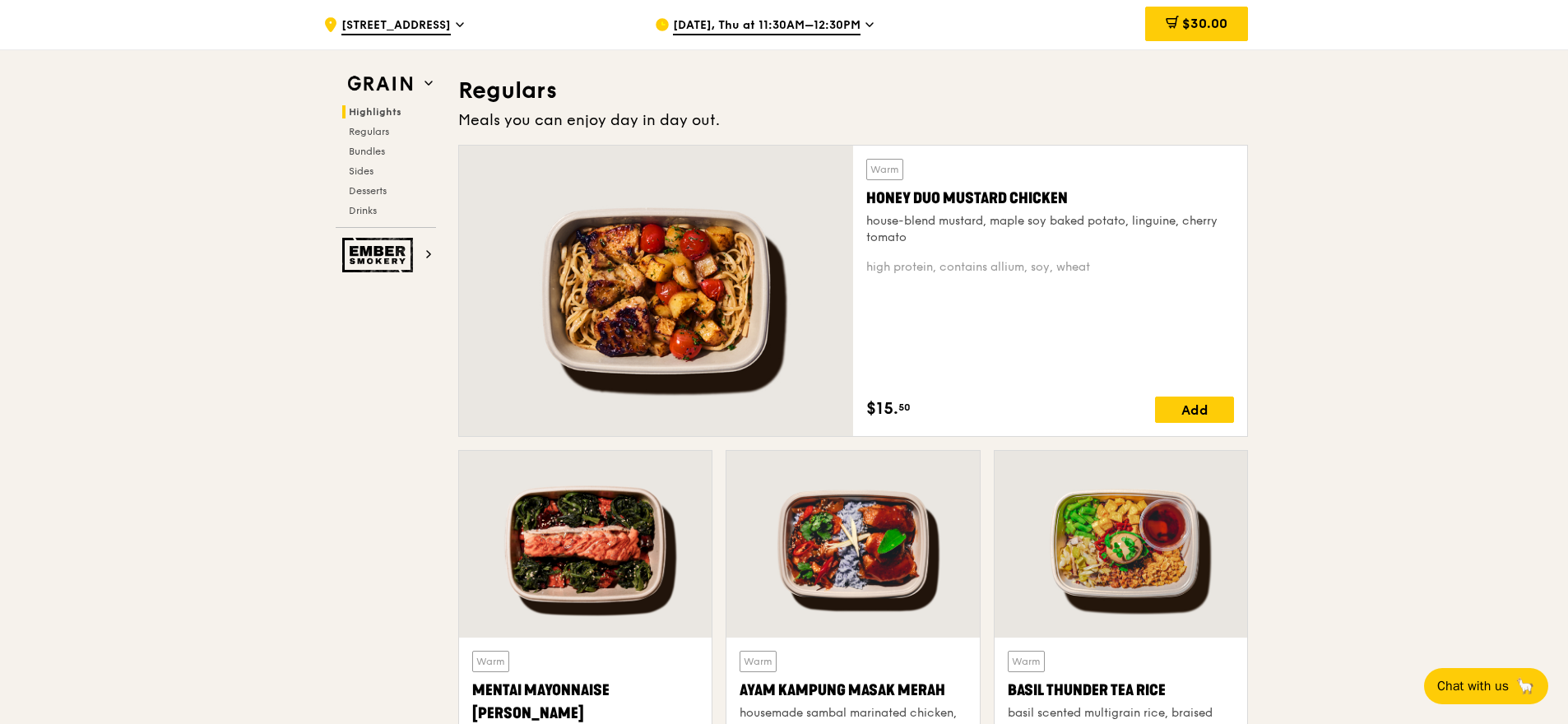 drag, startPoint x: 1244, startPoint y: 7, endPoint x: 118, endPoint y: 519, distance: 1236.9398 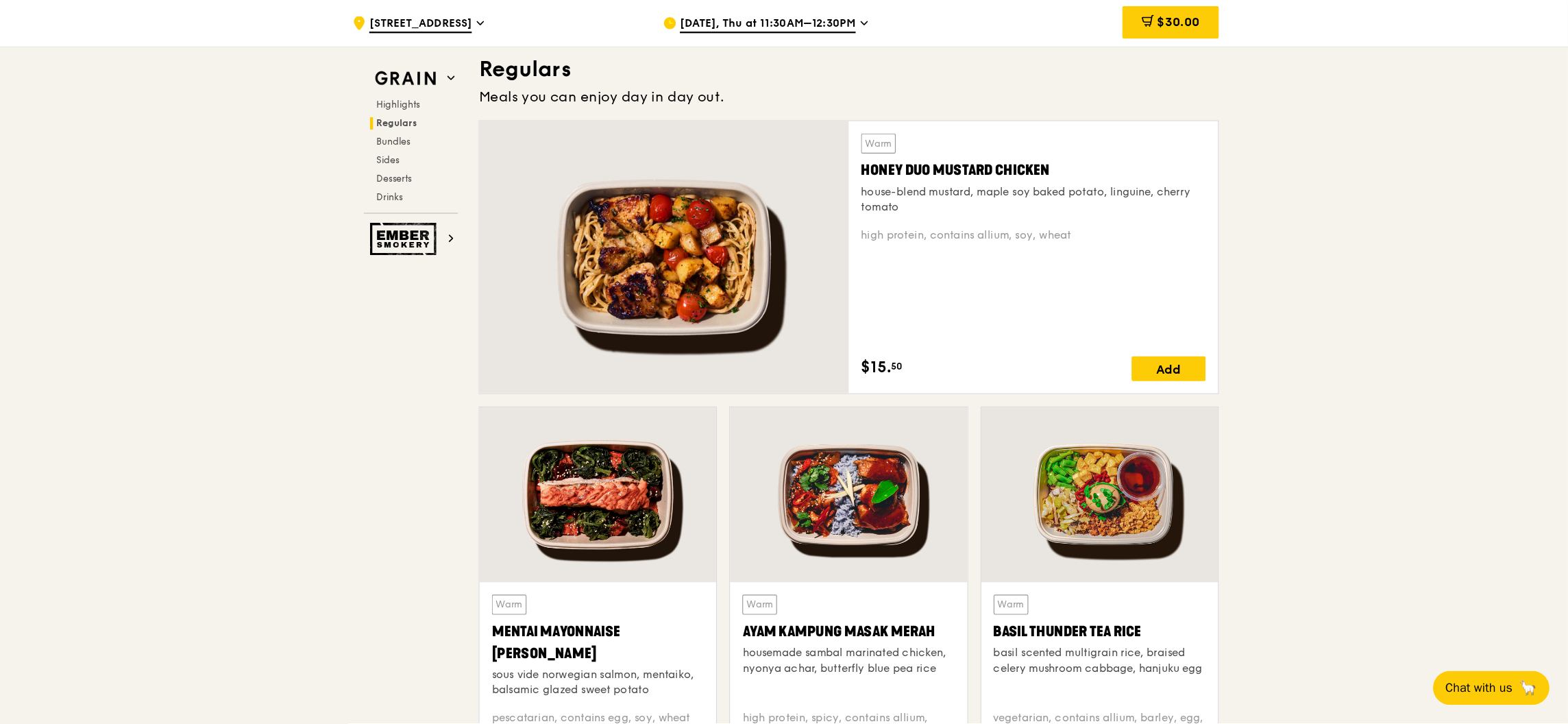 scroll, scrollTop: 906, scrollLeft: 0, axis: vertical 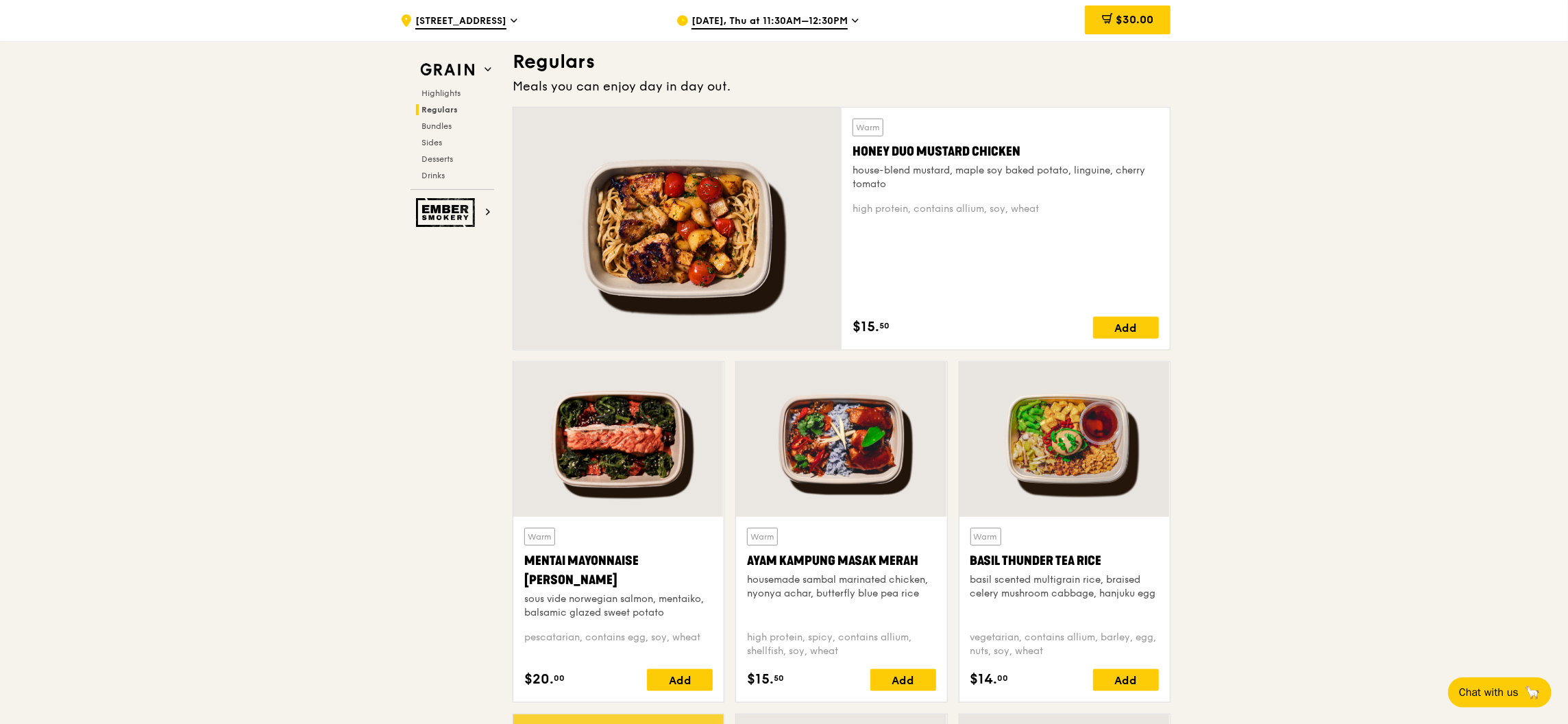 drag, startPoint x: 1284, startPoint y: 0, endPoint x: 118, endPoint y: 503, distance: 1269.8681 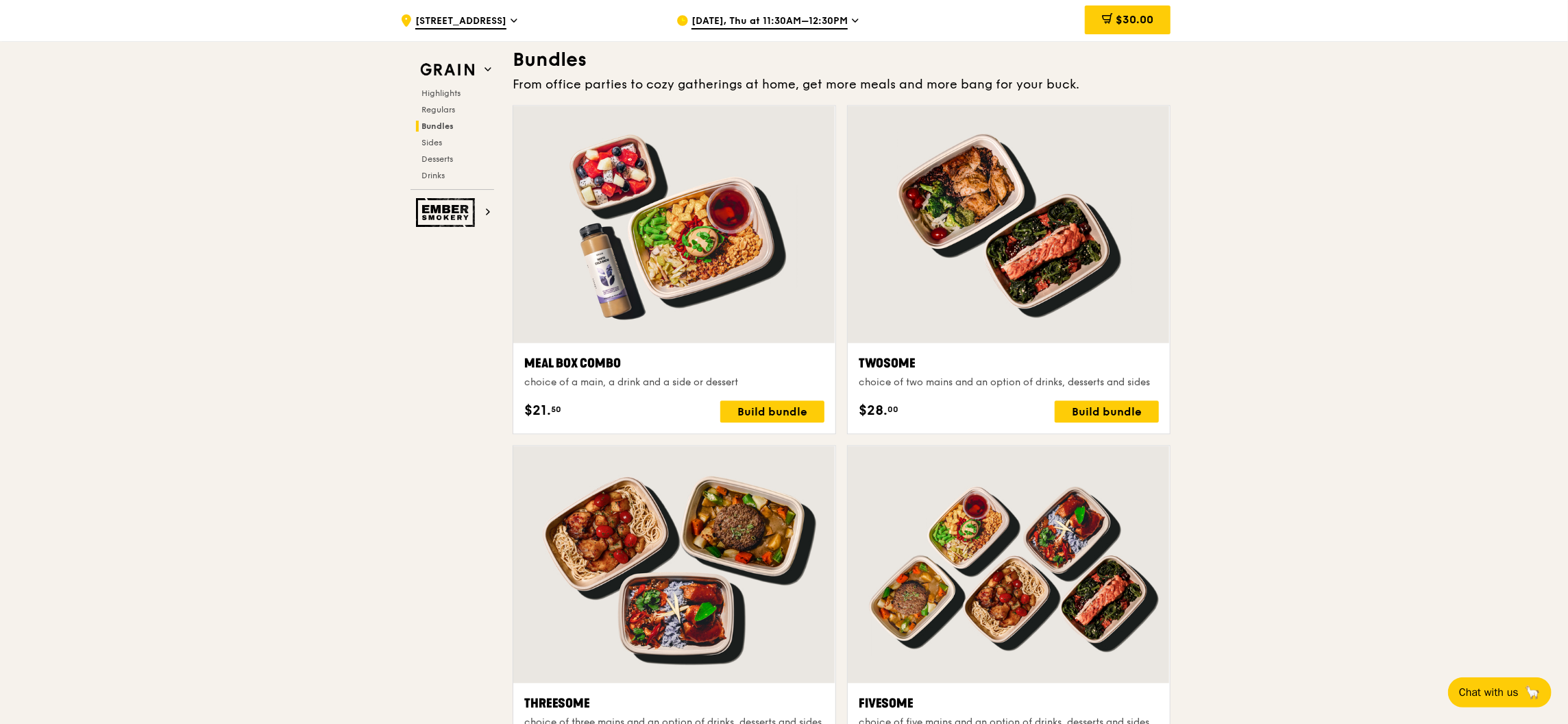 scroll, scrollTop: 1935, scrollLeft: 0, axis: vertical 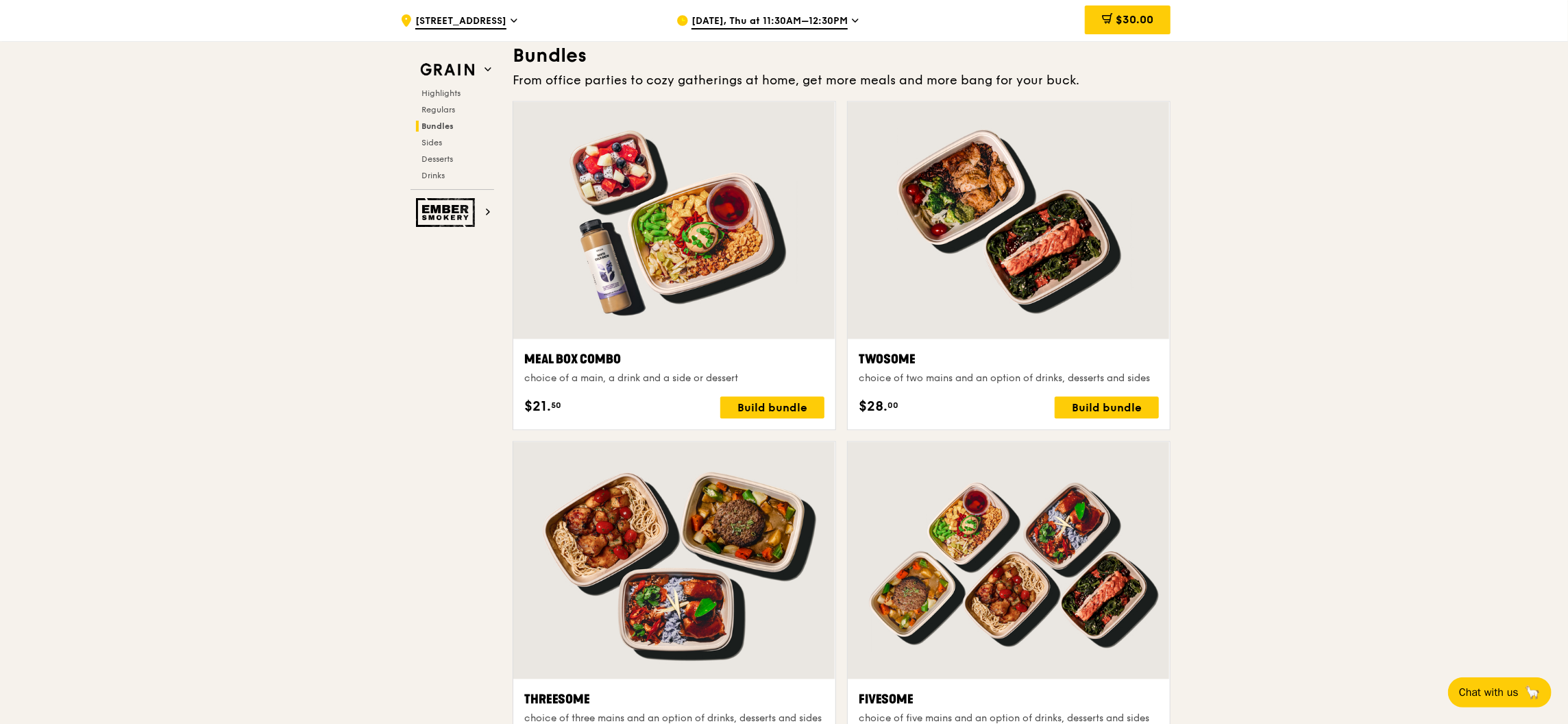 click on ".cls-1 {
fill: none;
stroke: #fff;
stroke-linecap: round;
stroke-linejoin: round;
stroke-width: 1.5px;
}
.cls-2 {
fill: #fecc07;
}
.cls-2, .cls-3 {
stroke-width: 0px;
}
.cls-3 {
fill: #fff;
fill-rule: evenodd;
}
[STREET_ADDRESS]
[DATE], Thu at 11:30AM–12:30PM
$30.00
1
Grain
Highlights
Regulars
Bundles
Sides
Desserts
Drinks
Ember Smokery
New in the hood Some of our meals have been ousted from the neighbourhood by a new gang of even tastier dishes. They are like our long lost friends all grown up — familiar, but better travelled with fresh stories to tell. Go say hello.
Highlights
Warm
Marinara Fish Pasta" at bounding box center (784, 947) 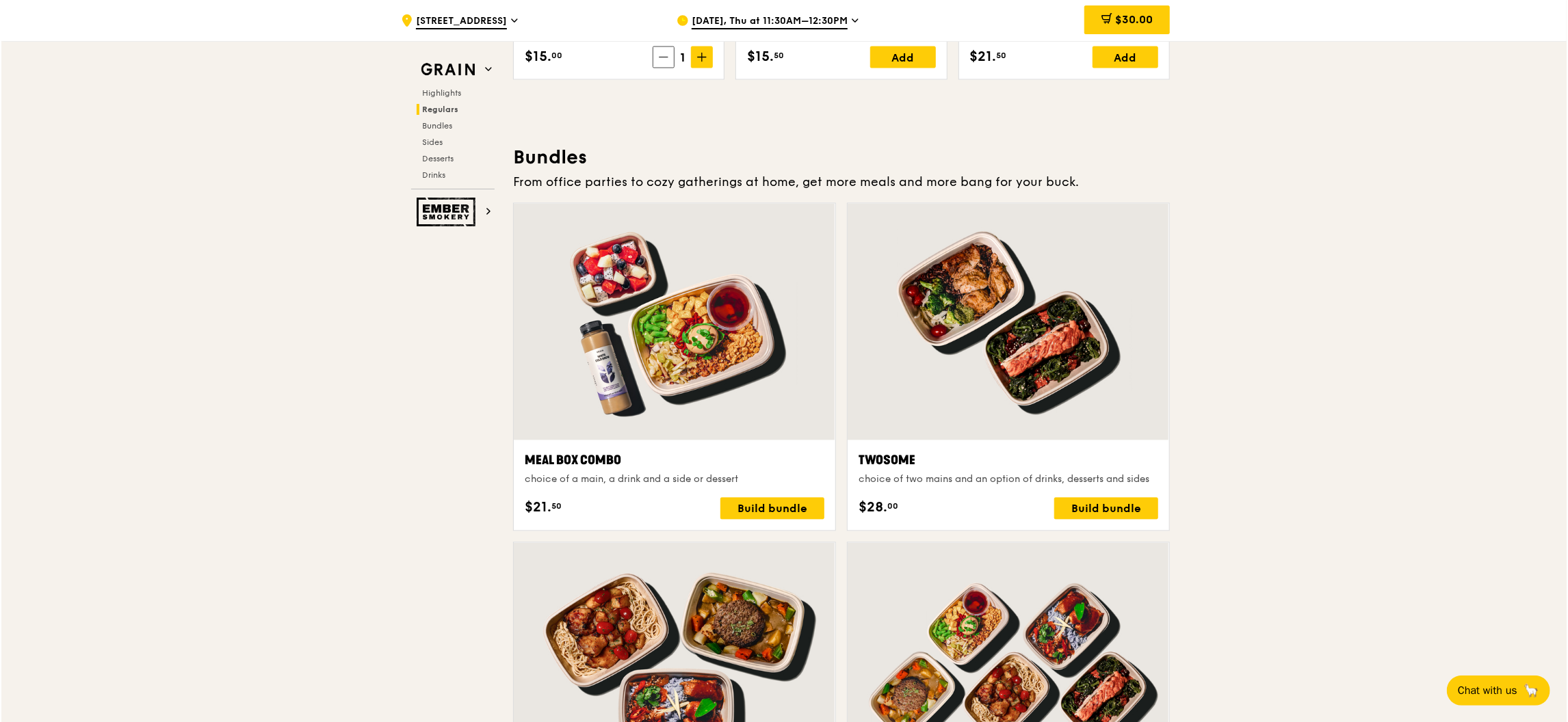 scroll, scrollTop: 2081, scrollLeft: 0, axis: vertical 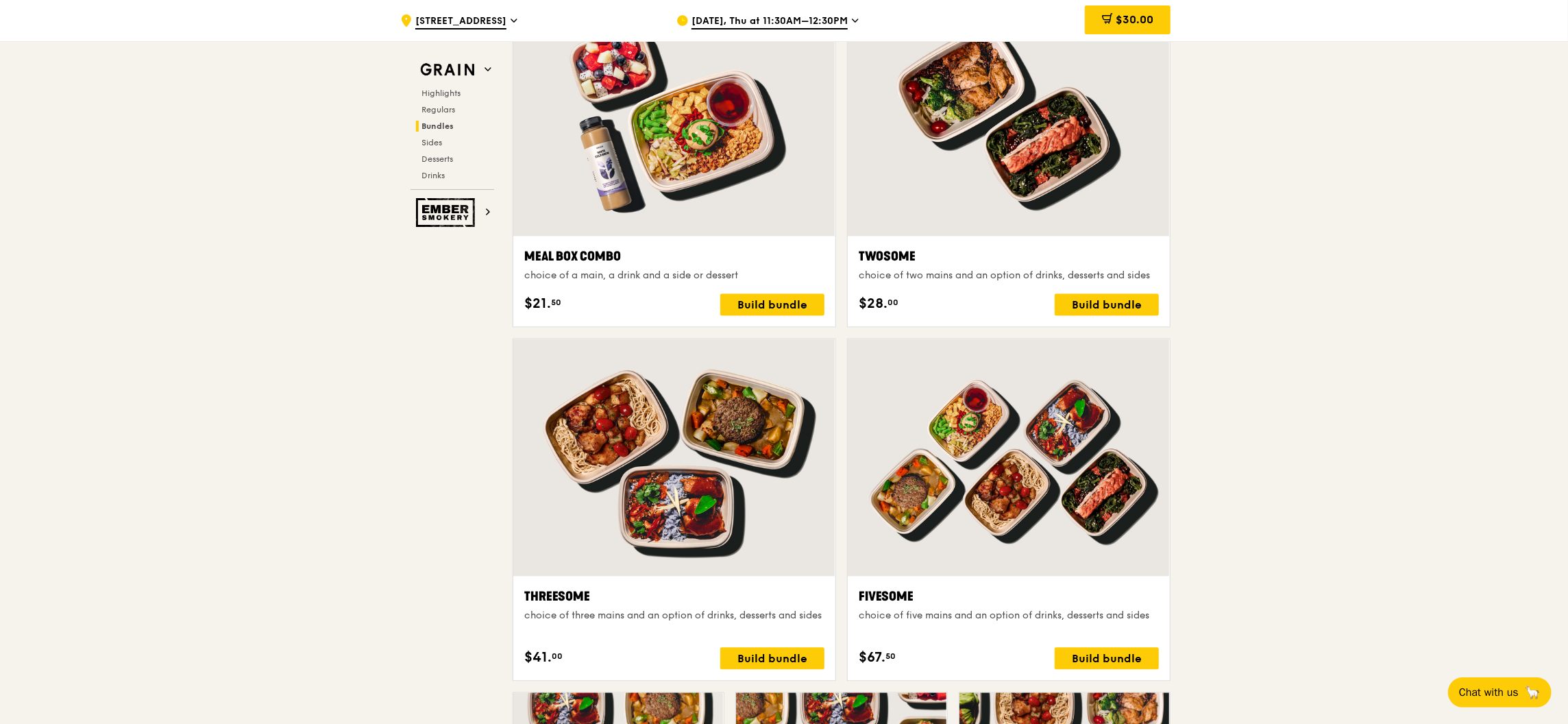 click on ".cls-1 {
fill: none;
stroke: #fff;
stroke-linecap: round;
stroke-linejoin: round;
stroke-width: 1.5px;
}
.cls-2 {
fill: #fecc07;
}
.cls-2, .cls-3 {
stroke-width: 0px;
}
.cls-3 {
fill: #fff;
fill-rule: evenodd;
}
[STREET_ADDRESS]
[DATE], Thu at 11:30AM–12:30PM
$30.00
1
Grain
Highlights
Regulars
Bundles
Sides
Desserts
Drinks
Ember Smokery
New in the hood Some of our meals have been ousted from the neighbourhood by a new gang of even tastier dishes. They are like our long lost friends all grown up — familiar, but better travelled with fresh stories to tell. Go say hello.
Highlights
Warm
Marinara Fish Pasta" at bounding box center [784, 844] 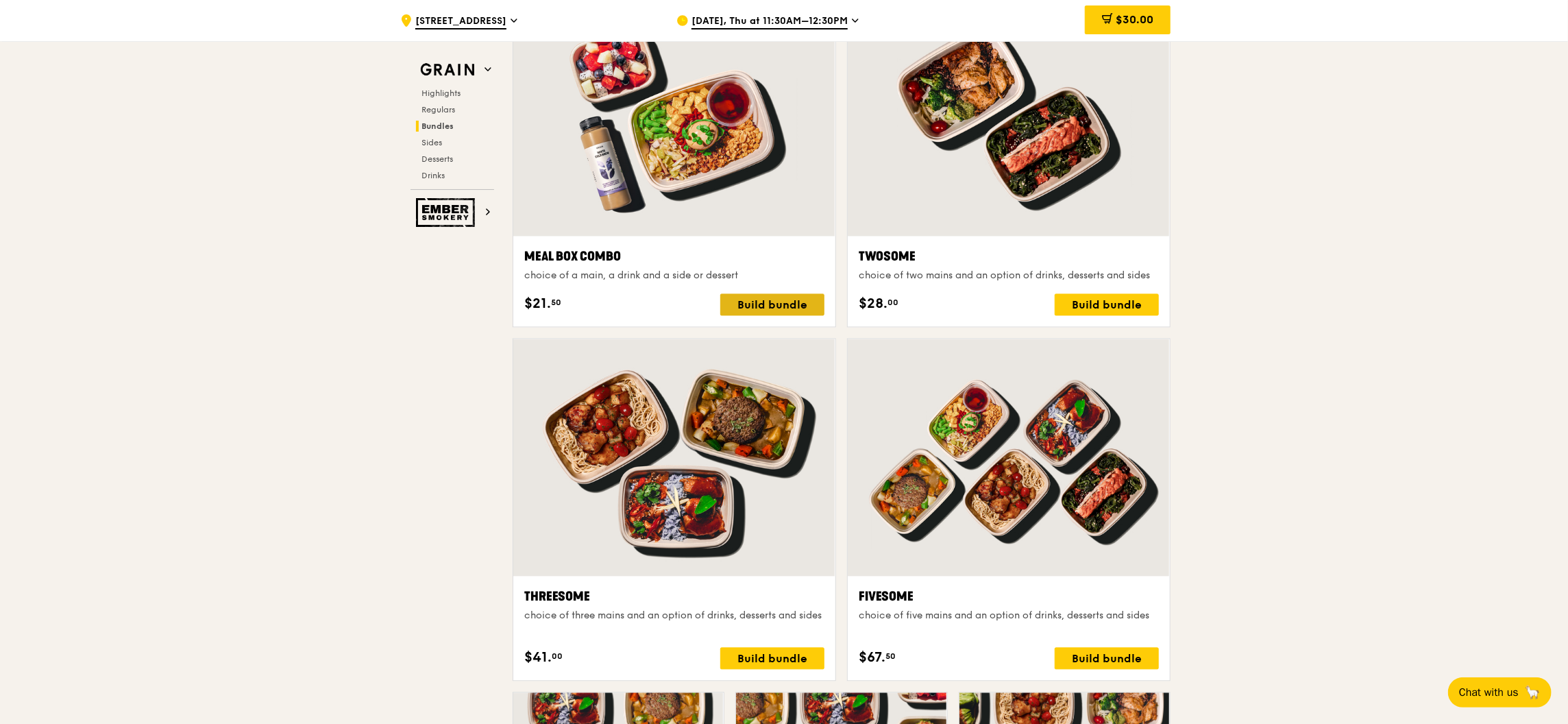 click on "Build bundle" at bounding box center [772, 304] 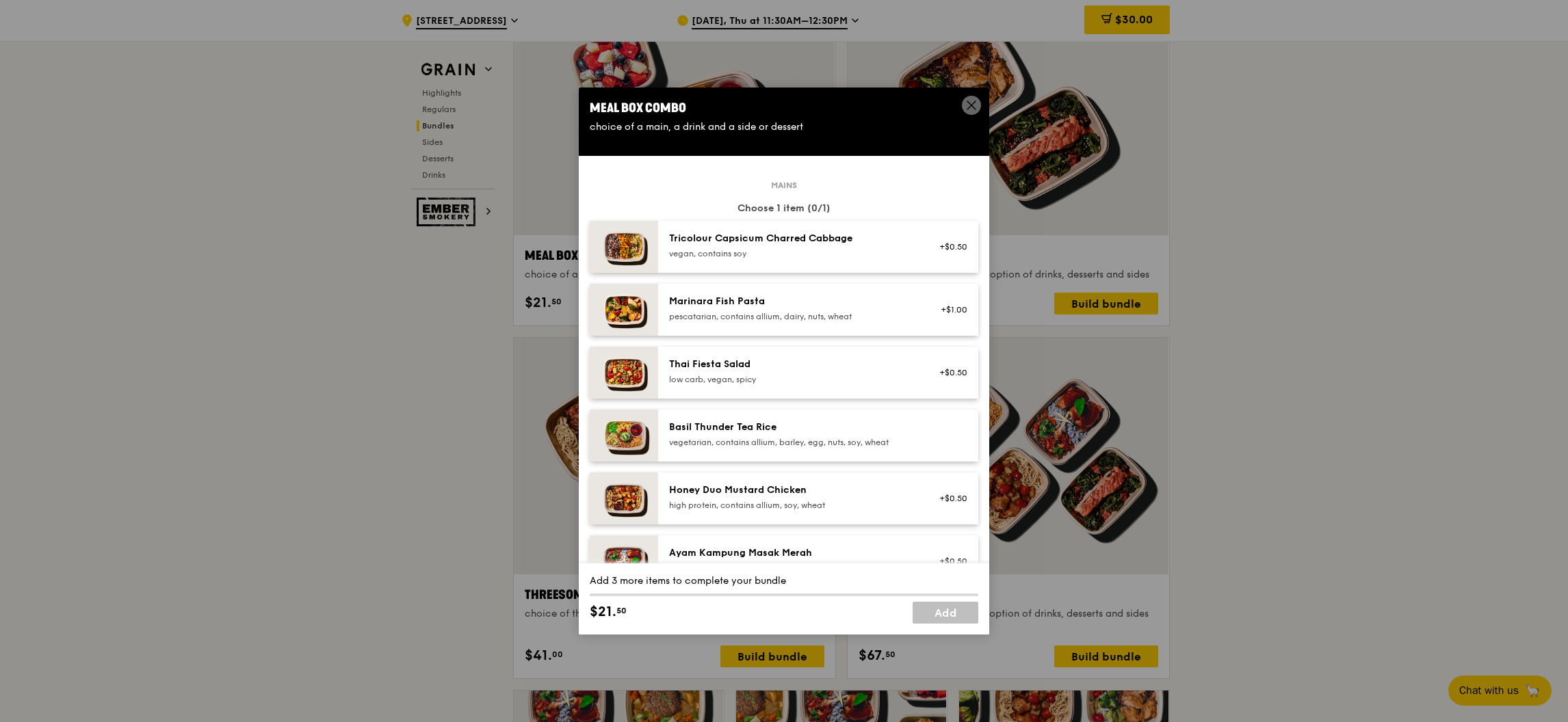 scroll, scrollTop: 205, scrollLeft: 0, axis: vertical 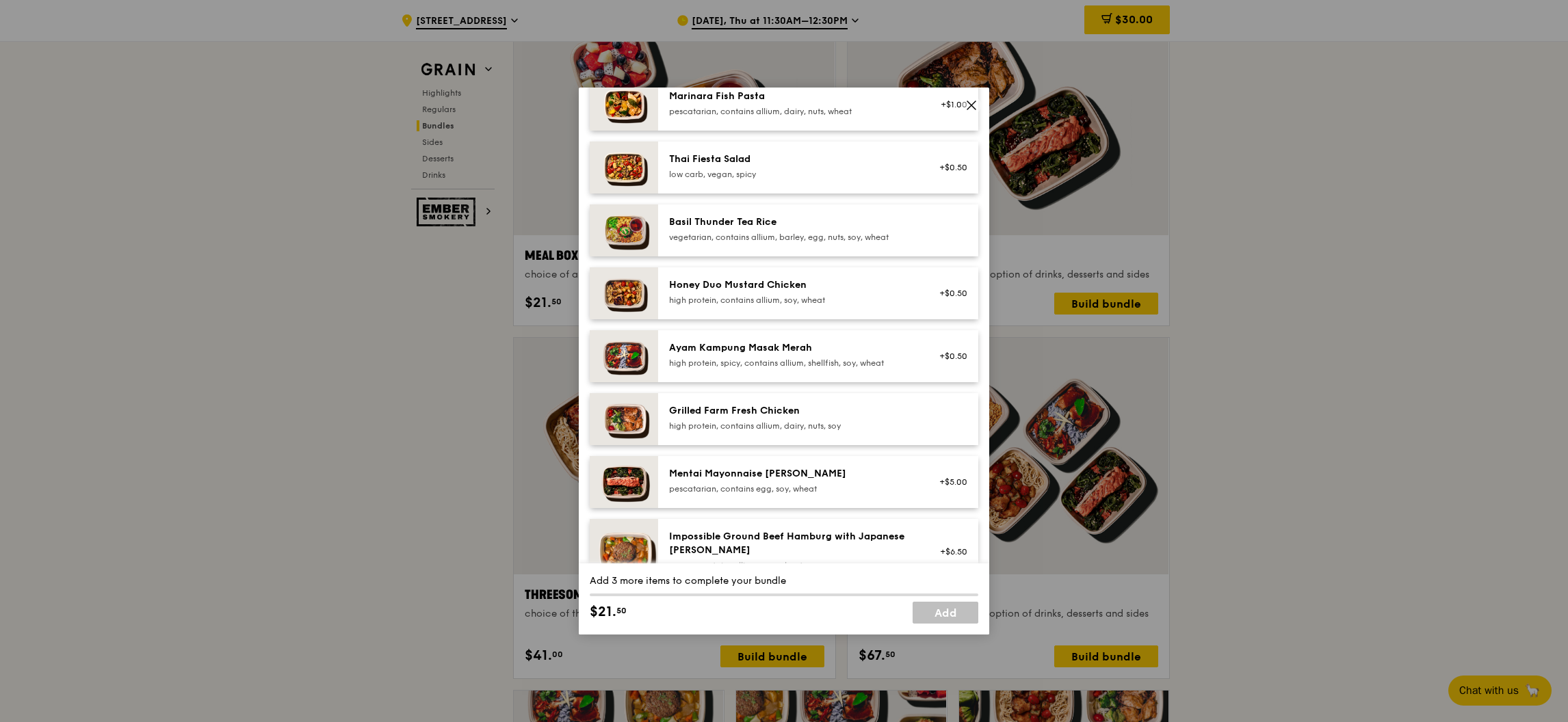 click on "high protein, contains allium, dairy, nuts, soy" at bounding box center (792, 426) 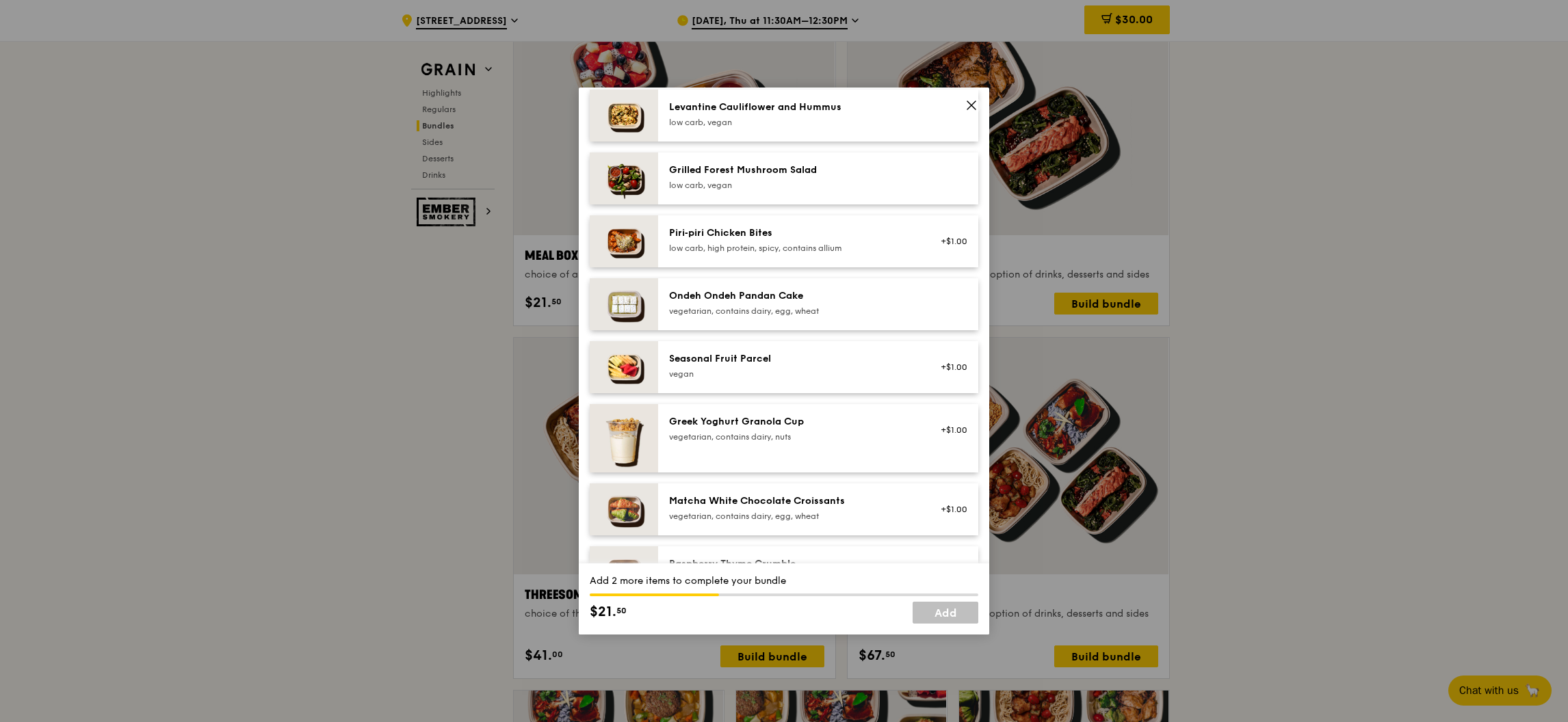 scroll, scrollTop: 922, scrollLeft: 0, axis: vertical 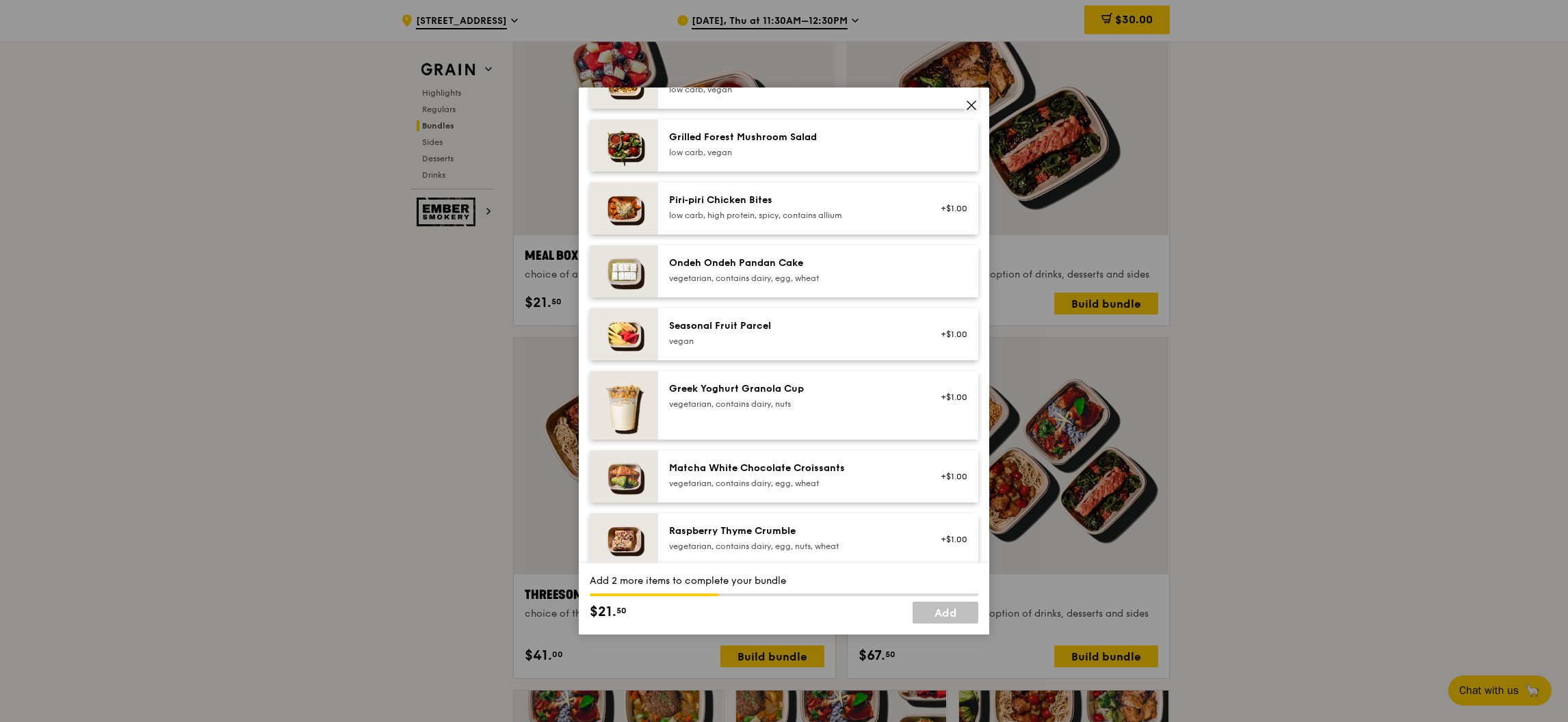 click on "Seasonal Fruit Parcel
[GEOGRAPHIC_DATA]" at bounding box center (792, 334) 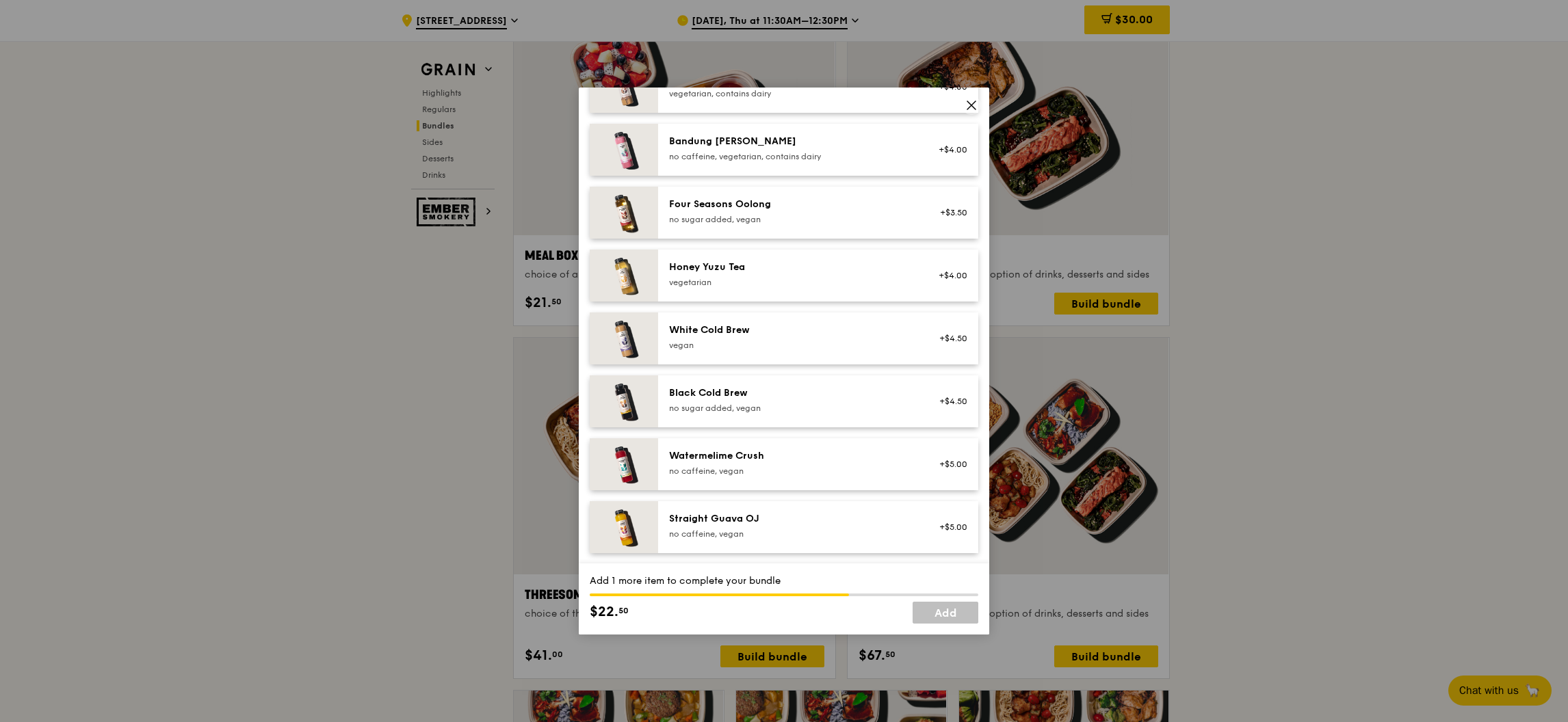 scroll, scrollTop: 1143, scrollLeft: 0, axis: vertical 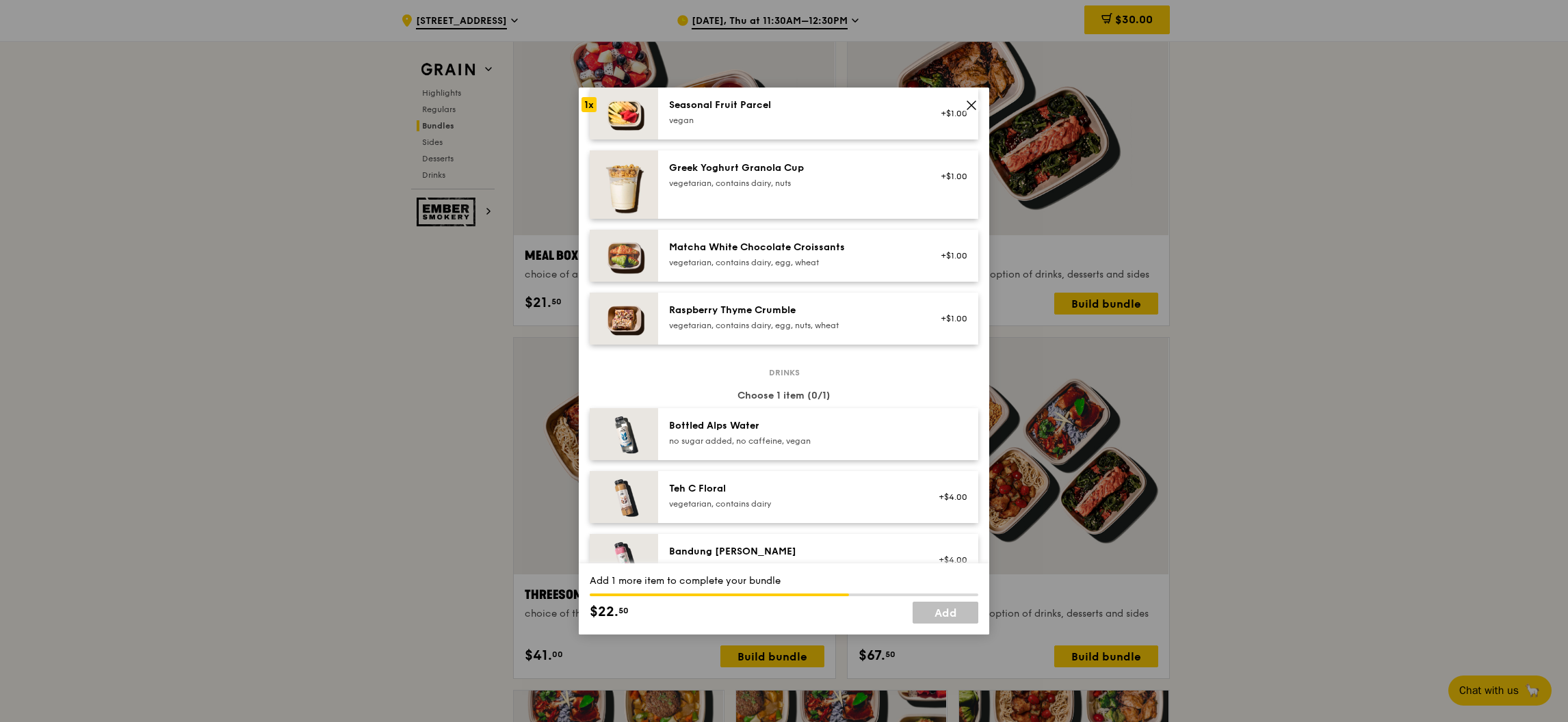 click on "vegetarian, contains dairy" at bounding box center [792, 504] 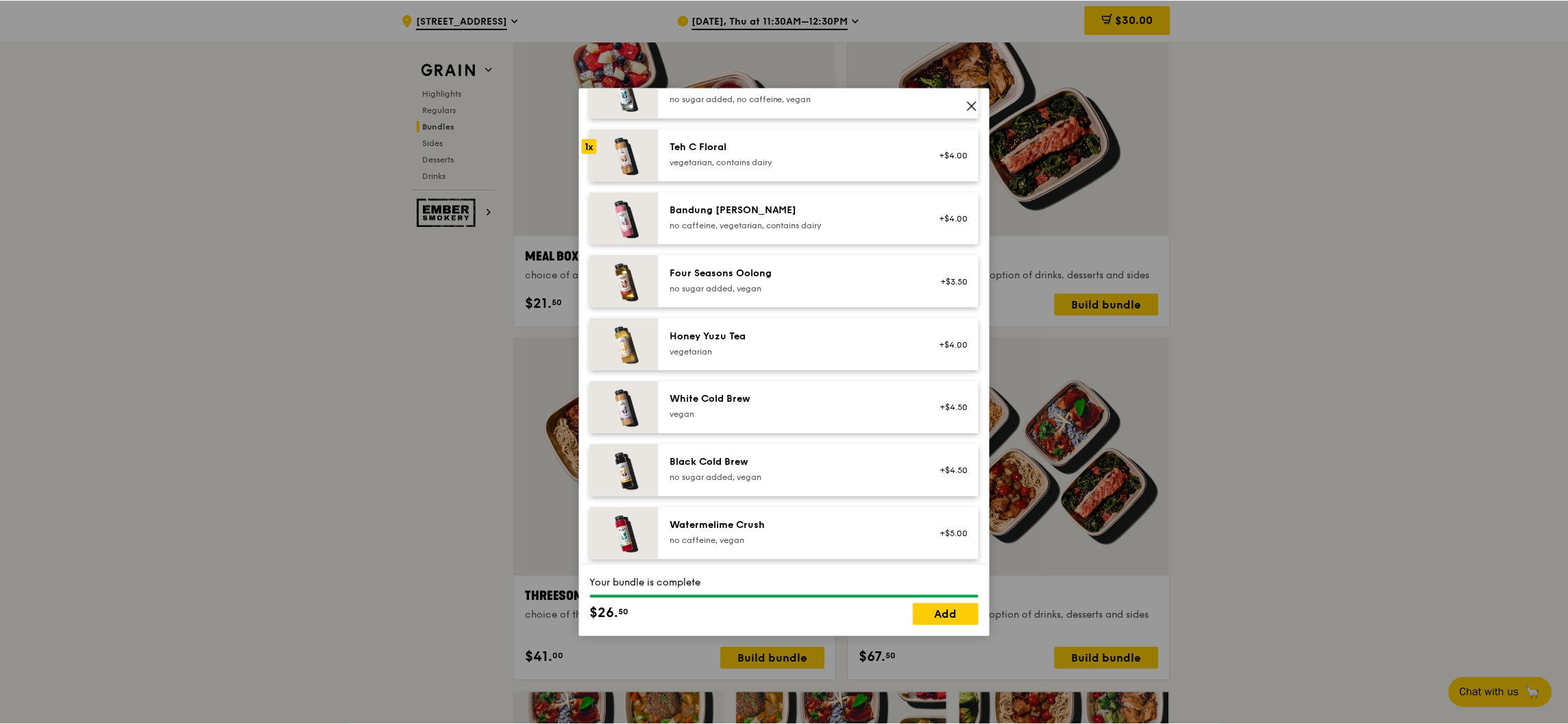 scroll, scrollTop: 1043, scrollLeft: 0, axis: vertical 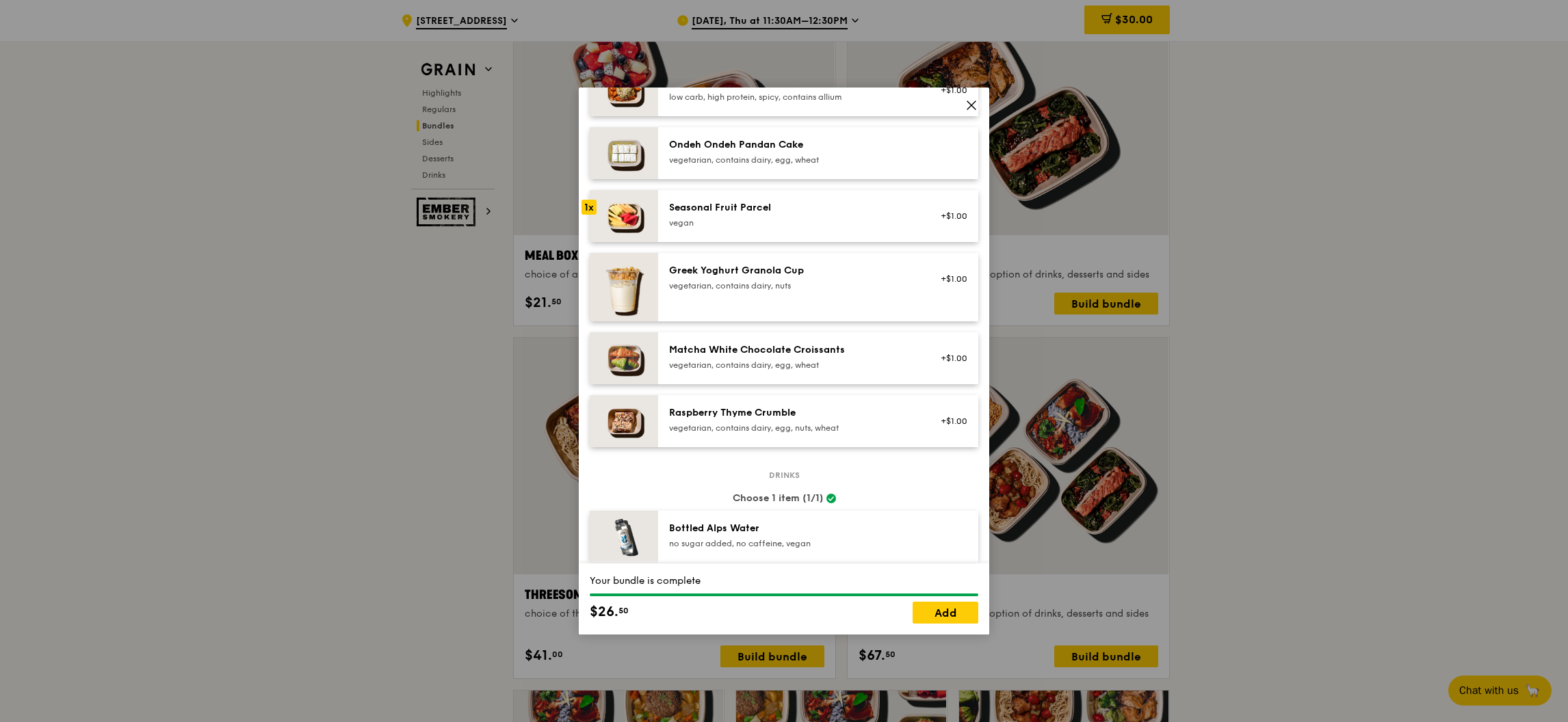 click 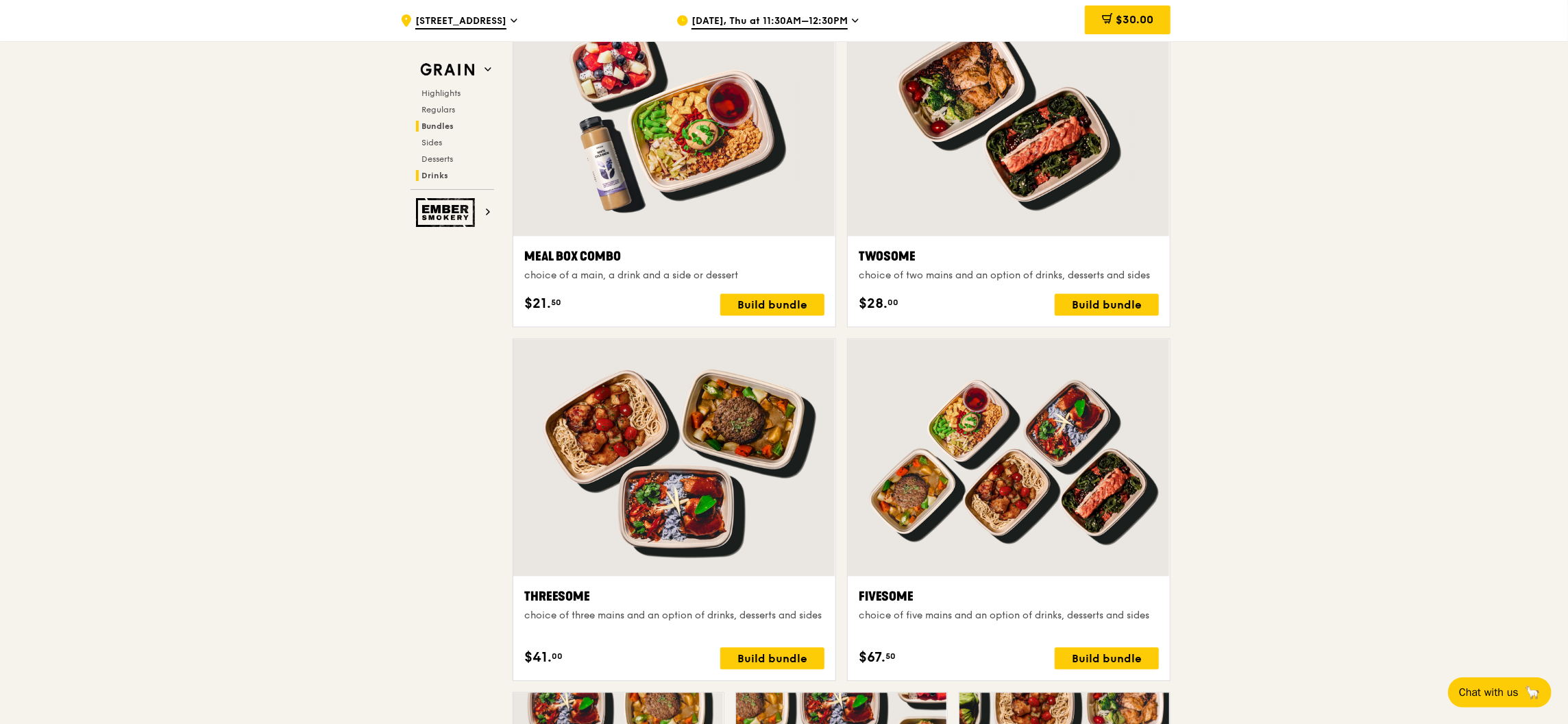 click on "Drinks" at bounding box center [434, 176] 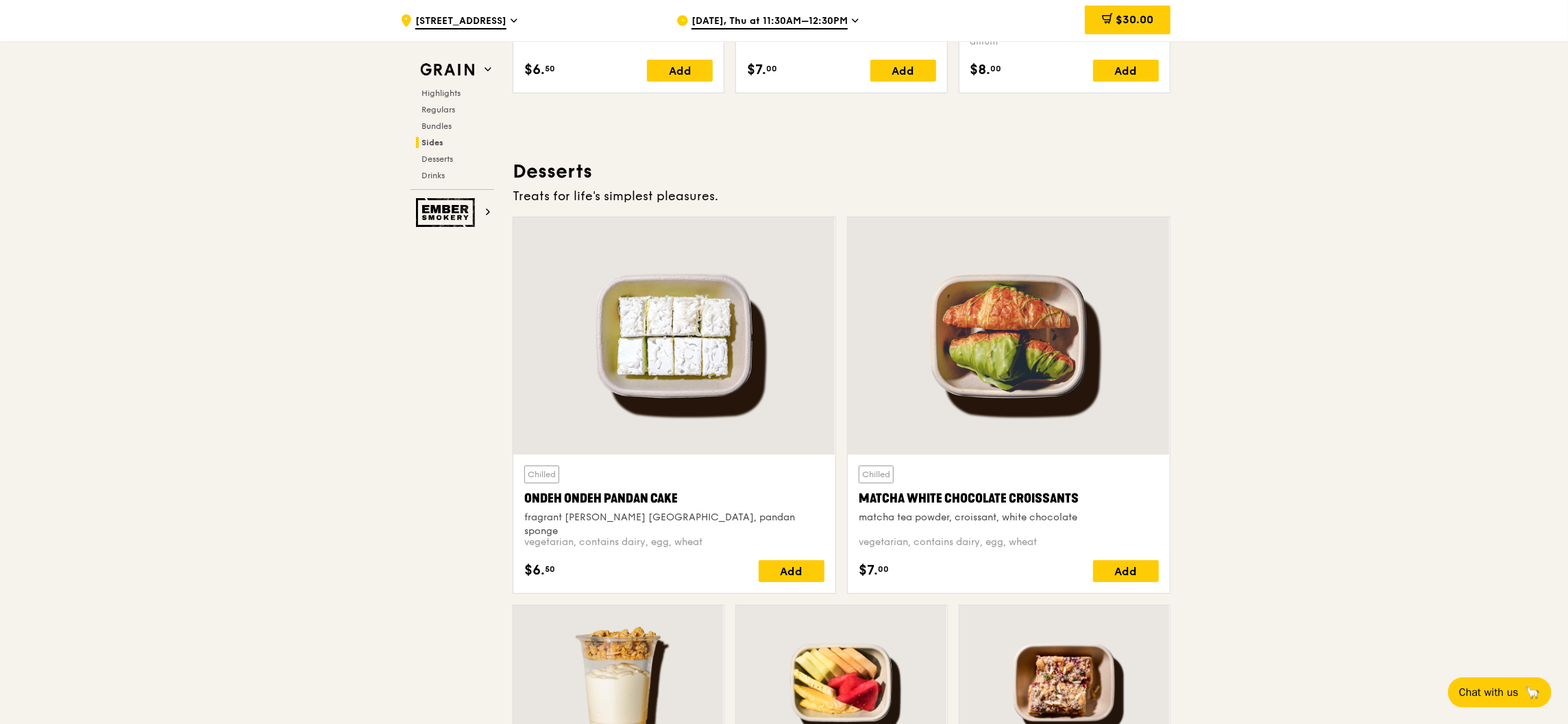 scroll, scrollTop: 3503, scrollLeft: 0, axis: vertical 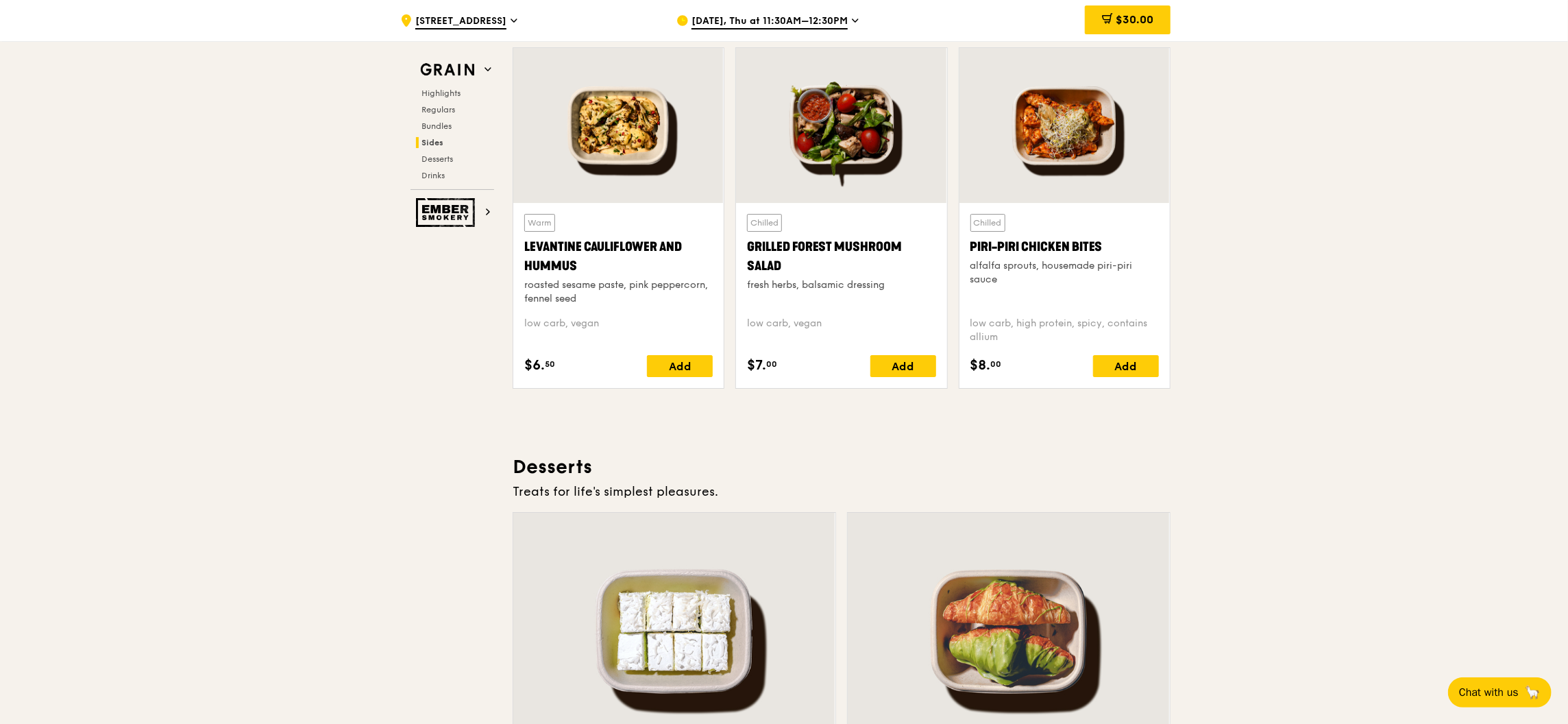drag, startPoint x: 106, startPoint y: 289, endPoint x: 119, endPoint y: 268, distance: 24.698178 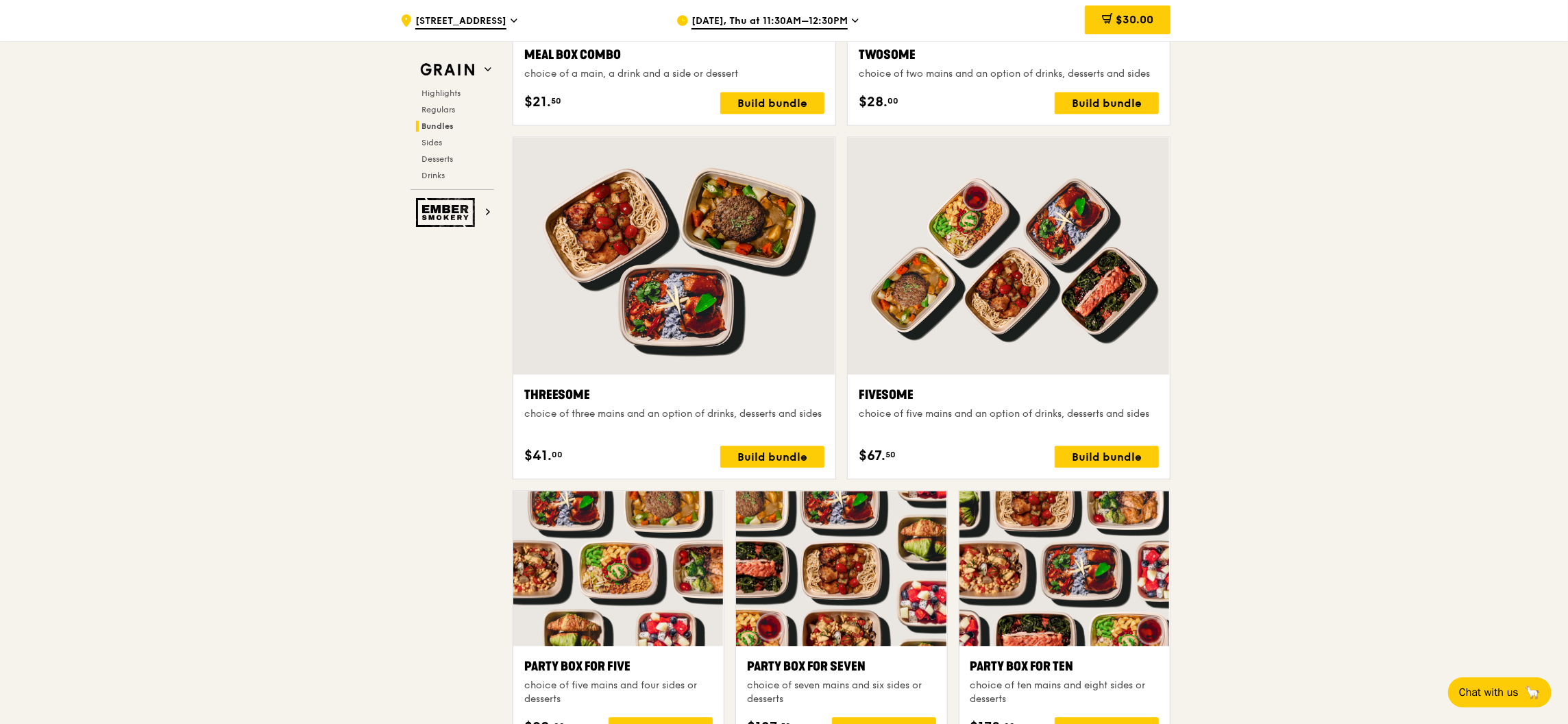 scroll, scrollTop: 2167, scrollLeft: 0, axis: vertical 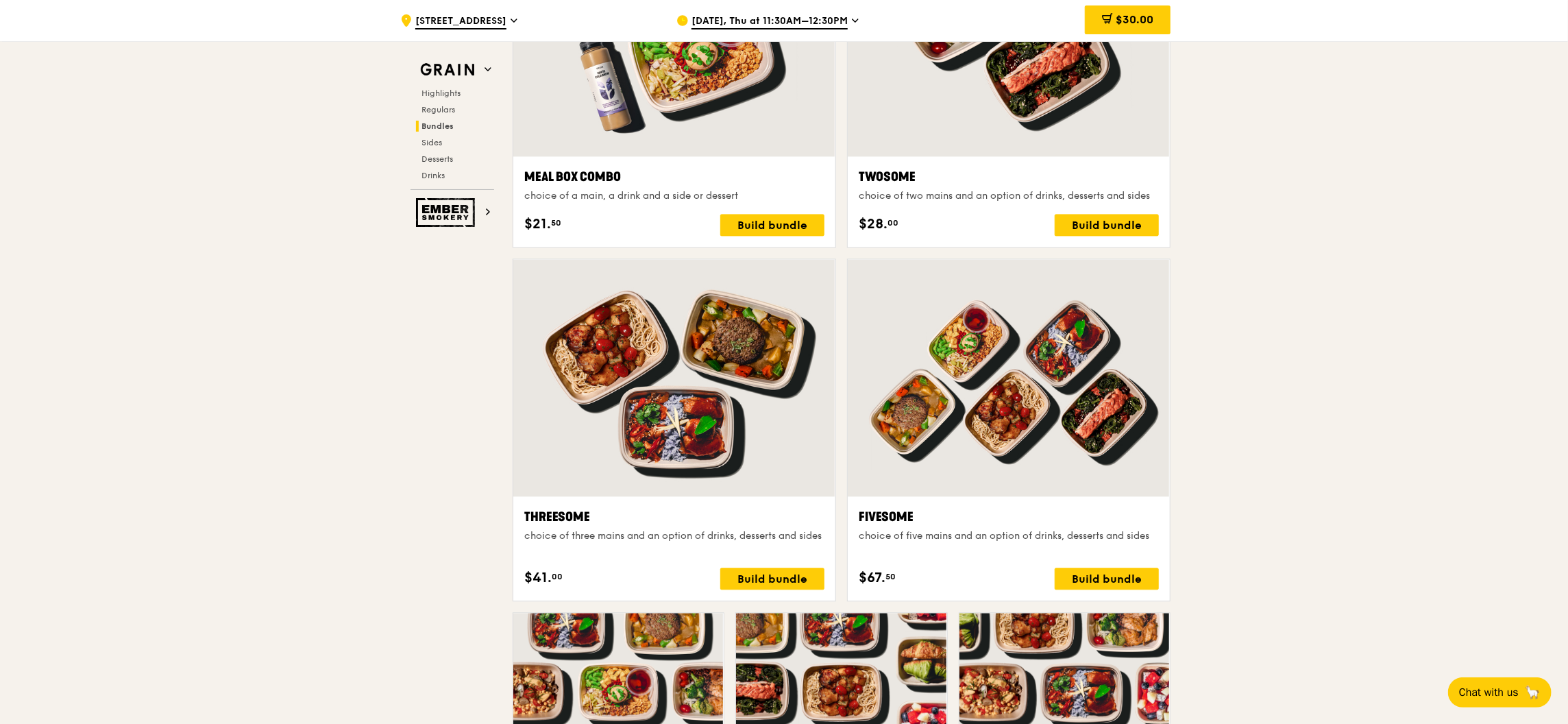click on ".cls-1 {
fill: none;
stroke: #fff;
stroke-linecap: round;
stroke-linejoin: round;
stroke-width: 1.5px;
}
.cls-2 {
fill: #fecc07;
}
.cls-2, .cls-3 {
stroke-width: 0px;
}
.cls-3 {
fill: #fff;
fill-rule: evenodd;
}
[STREET_ADDRESS]
[DATE], Thu at 11:30AM–12:30PM
$30.00
1
Grain
Highlights
Regulars
Bundles
Sides
Desserts
Drinks
Ember Smokery
New in the hood Some of our meals have been ousted from the neighbourhood by a new gang of even tastier dishes. They are like our long lost friends all grown up — familiar, but better travelled with fresh stories to tell. Go say hello.
Highlights
Warm
Marinara Fish Pasta" at bounding box center [784, 764] 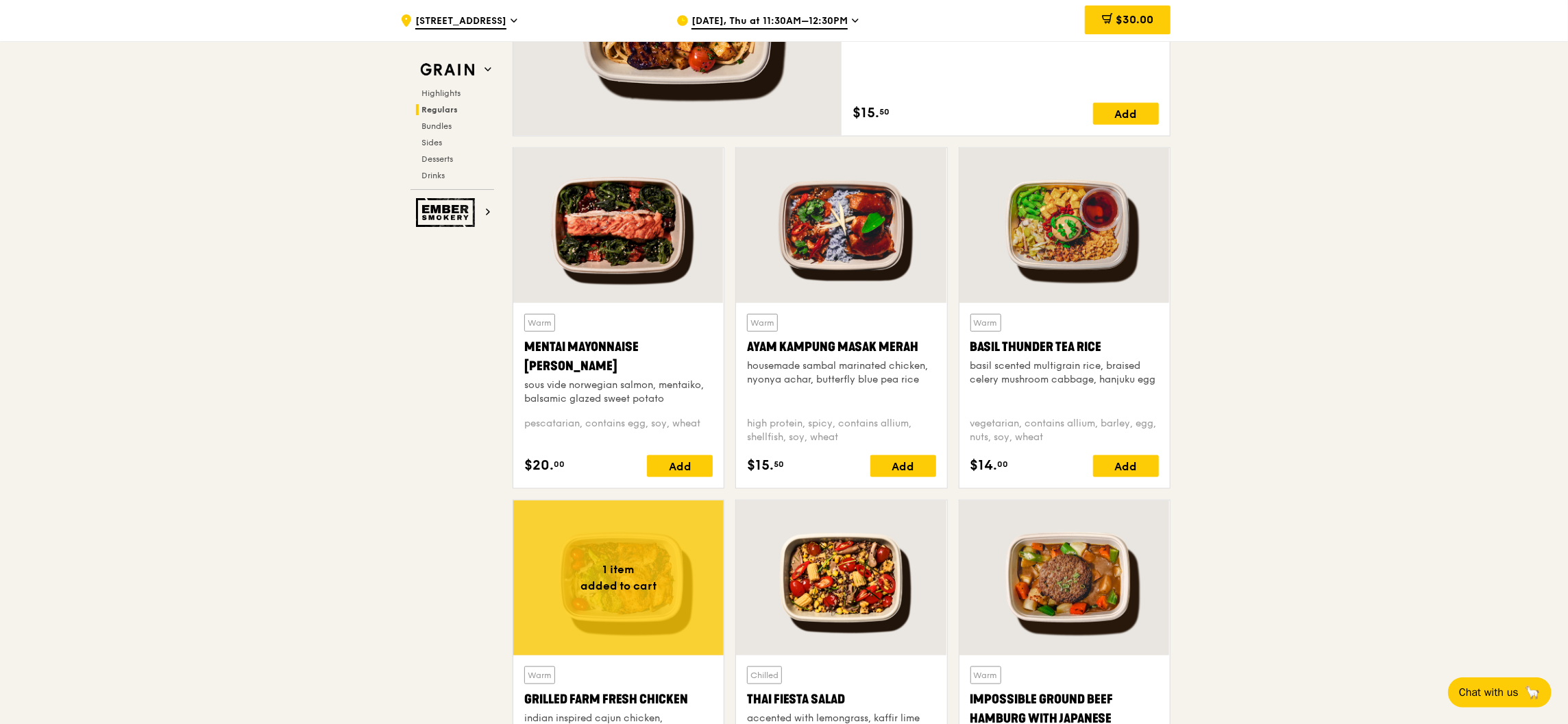 scroll, scrollTop: 624, scrollLeft: 0, axis: vertical 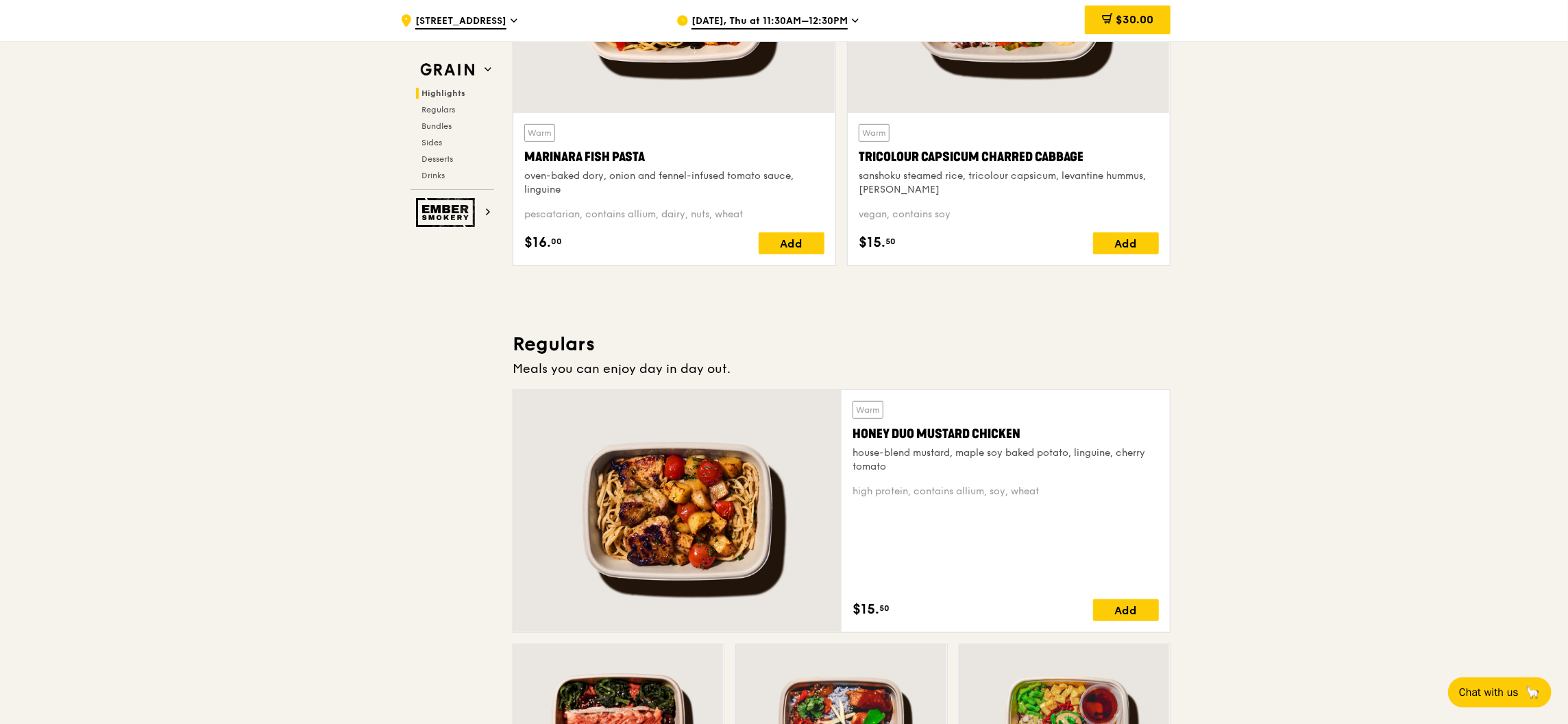 click on "$30.00" at bounding box center (1127, 20) 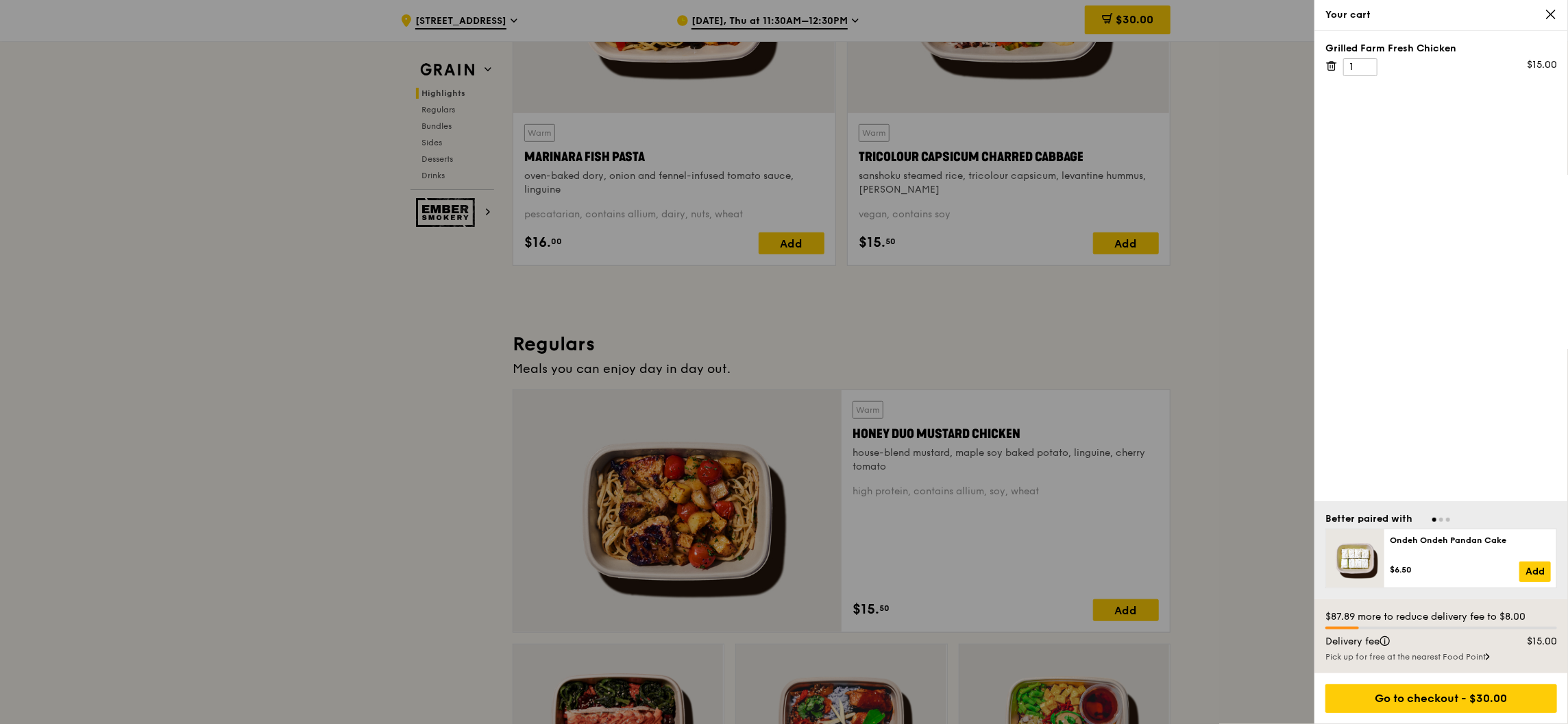 drag, startPoint x: 143, startPoint y: 245, endPoint x: 153, endPoint y: 256, distance: 14.866069 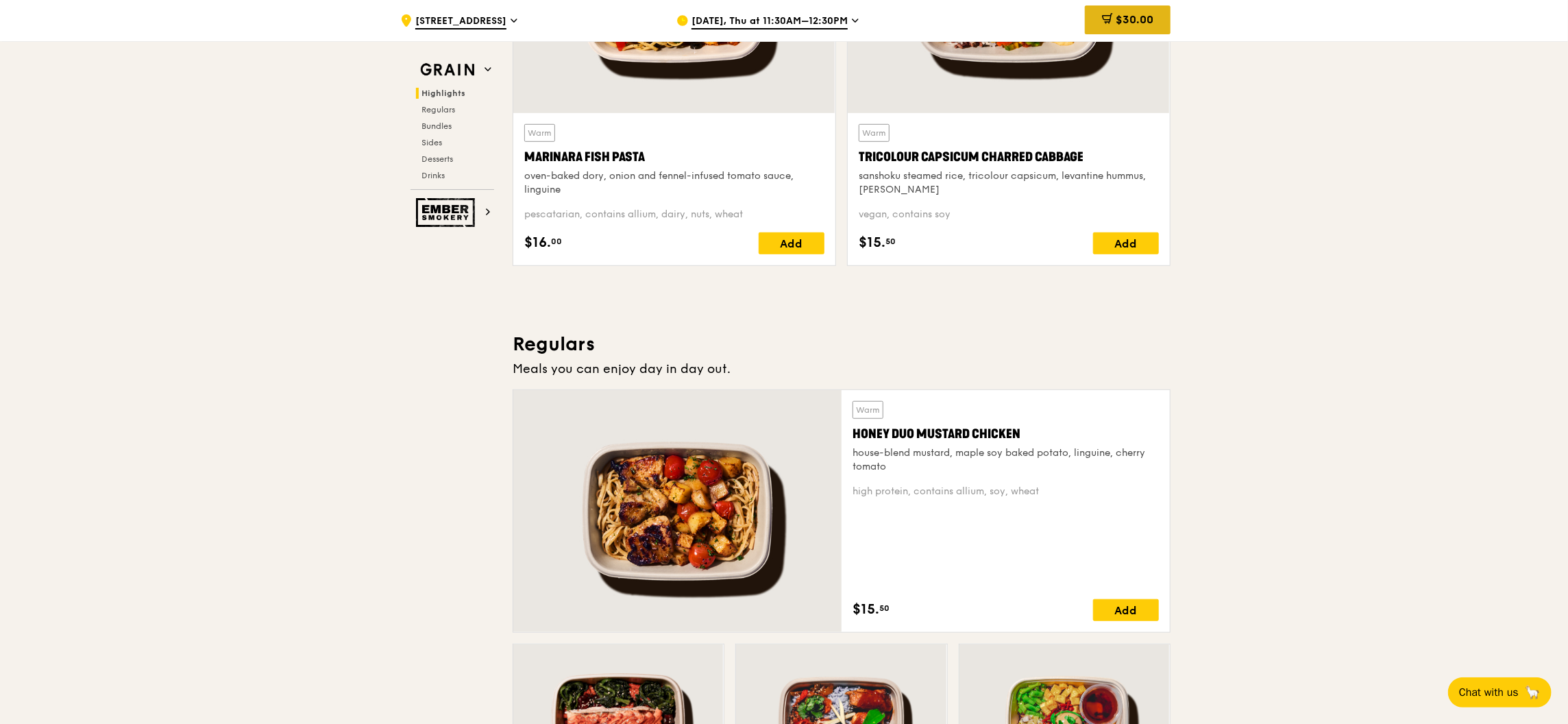click on "$30.00" at bounding box center [1127, 20] 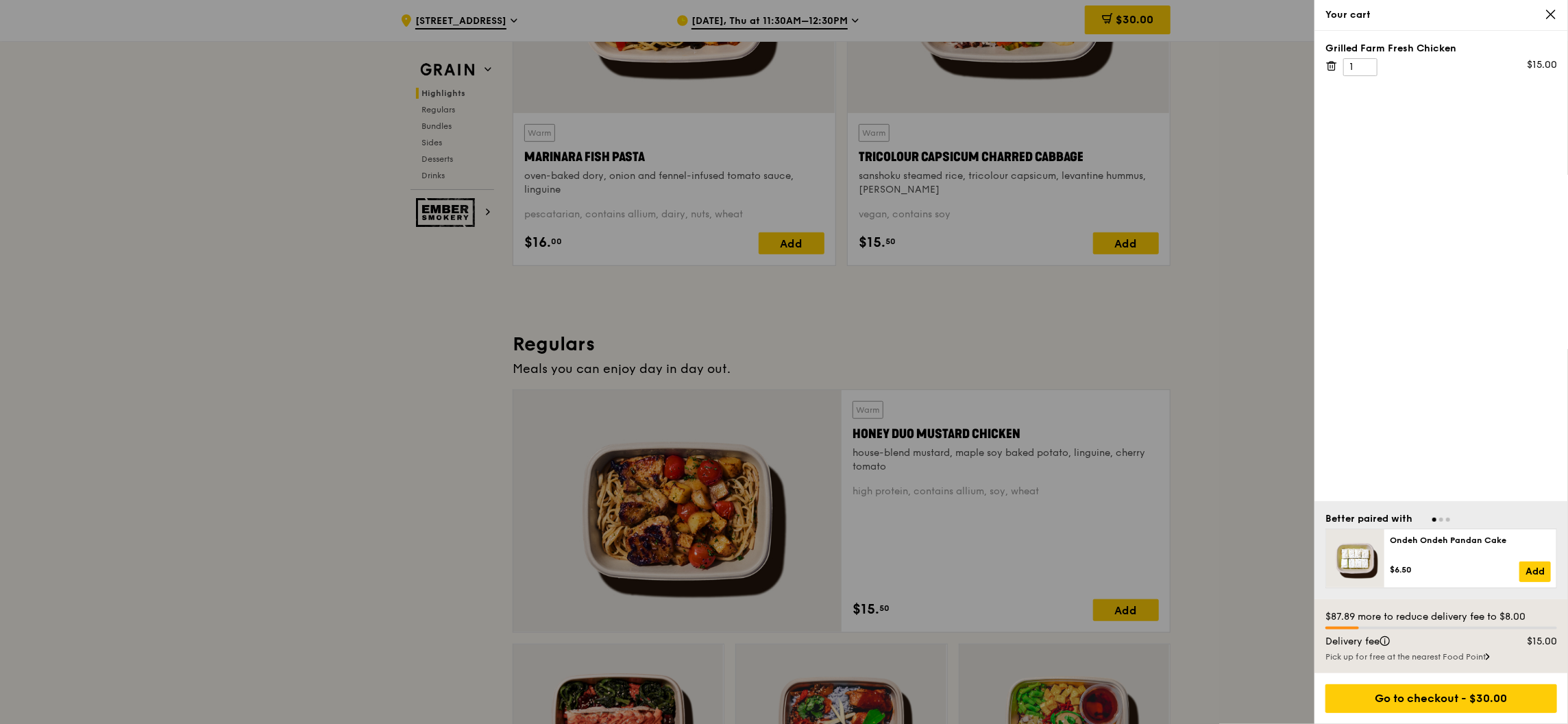 scroll, scrollTop: 830, scrollLeft: 0, axis: vertical 